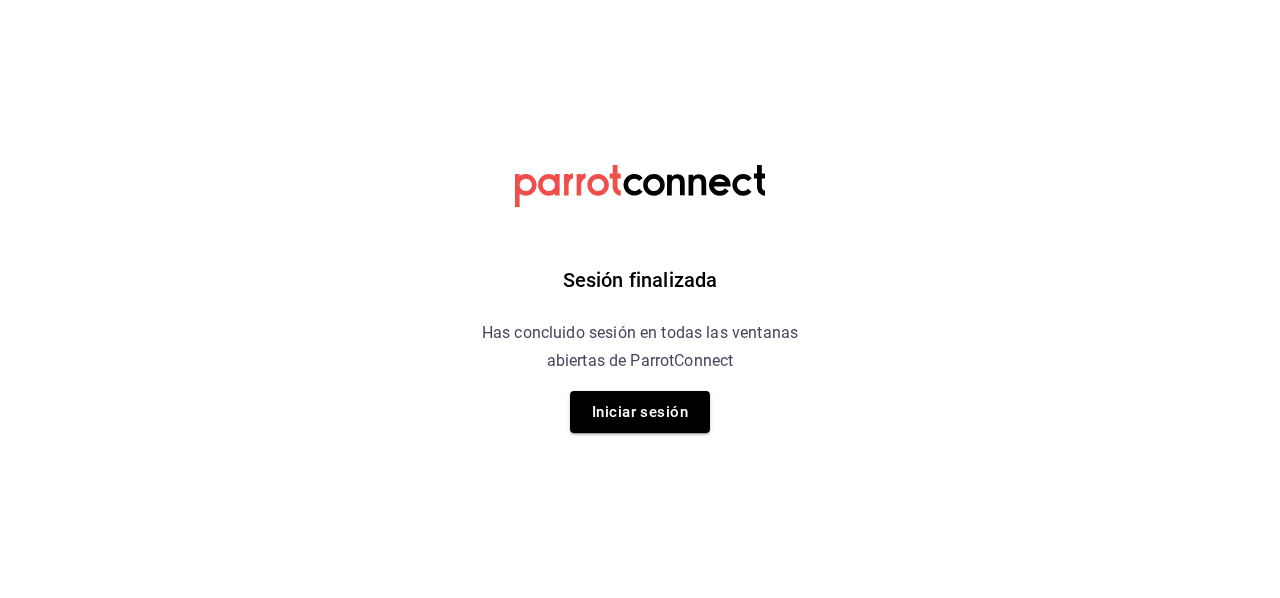 scroll, scrollTop: 0, scrollLeft: 0, axis: both 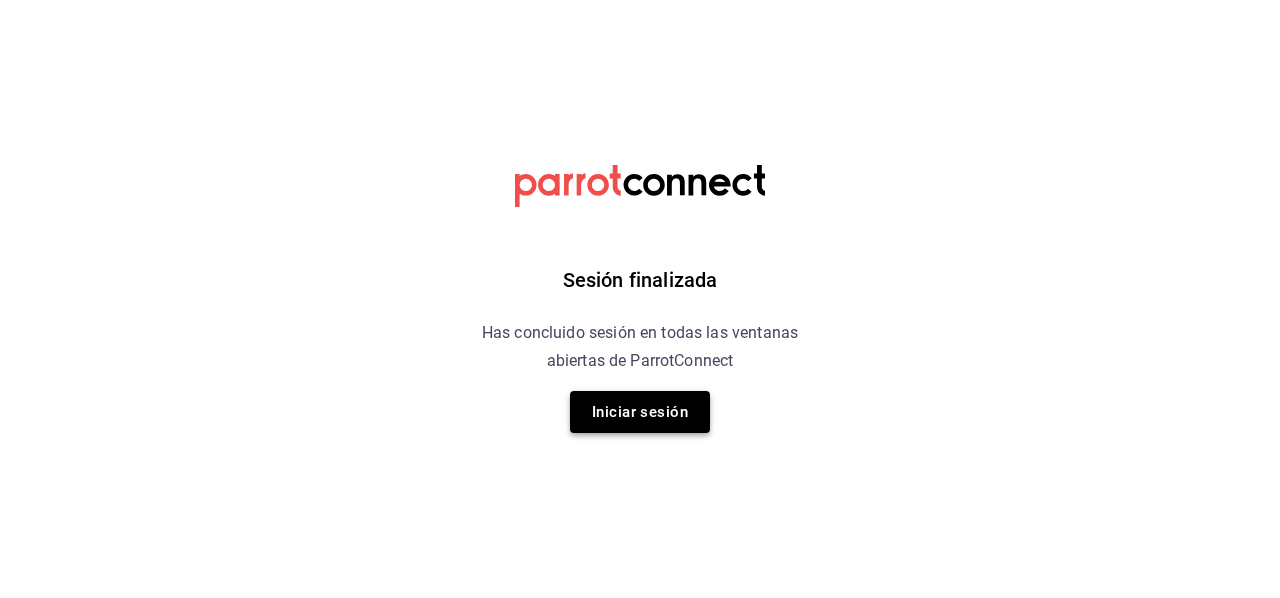 click on "Iniciar sesión" at bounding box center [640, 412] 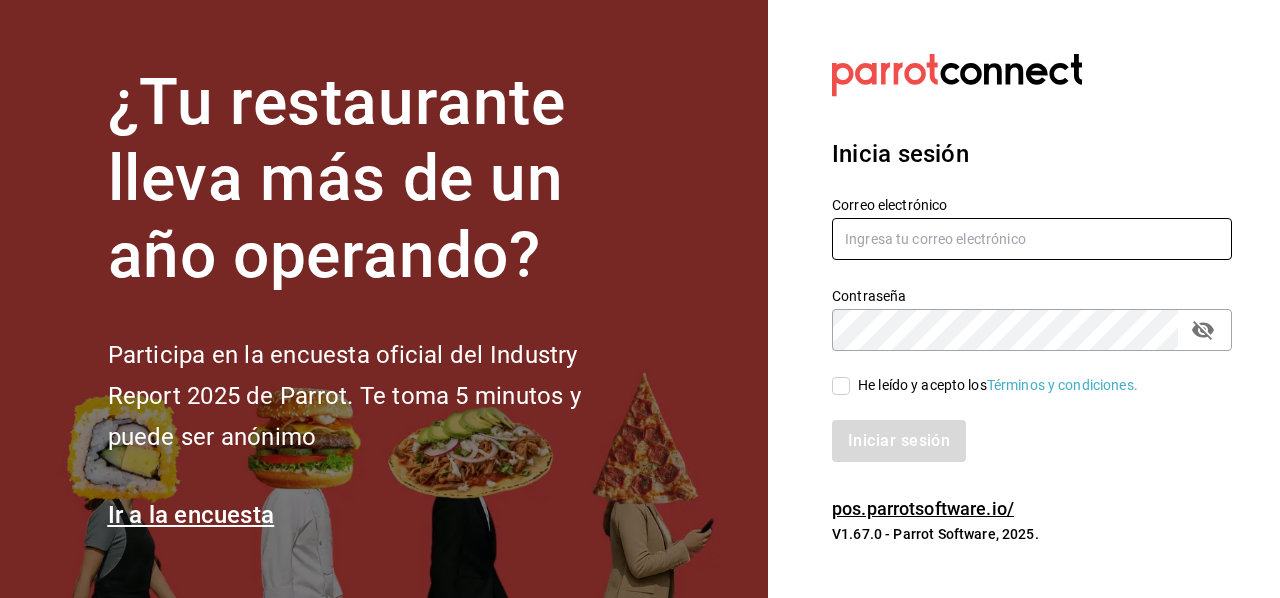 click at bounding box center (1032, 239) 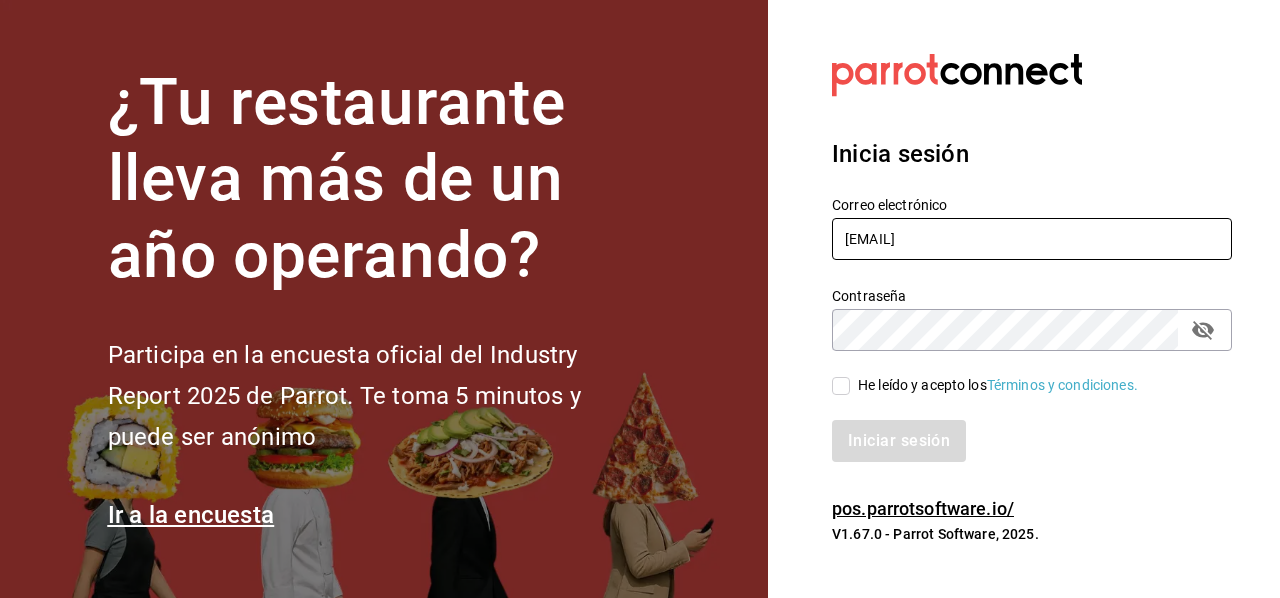 type on "[EMAIL]" 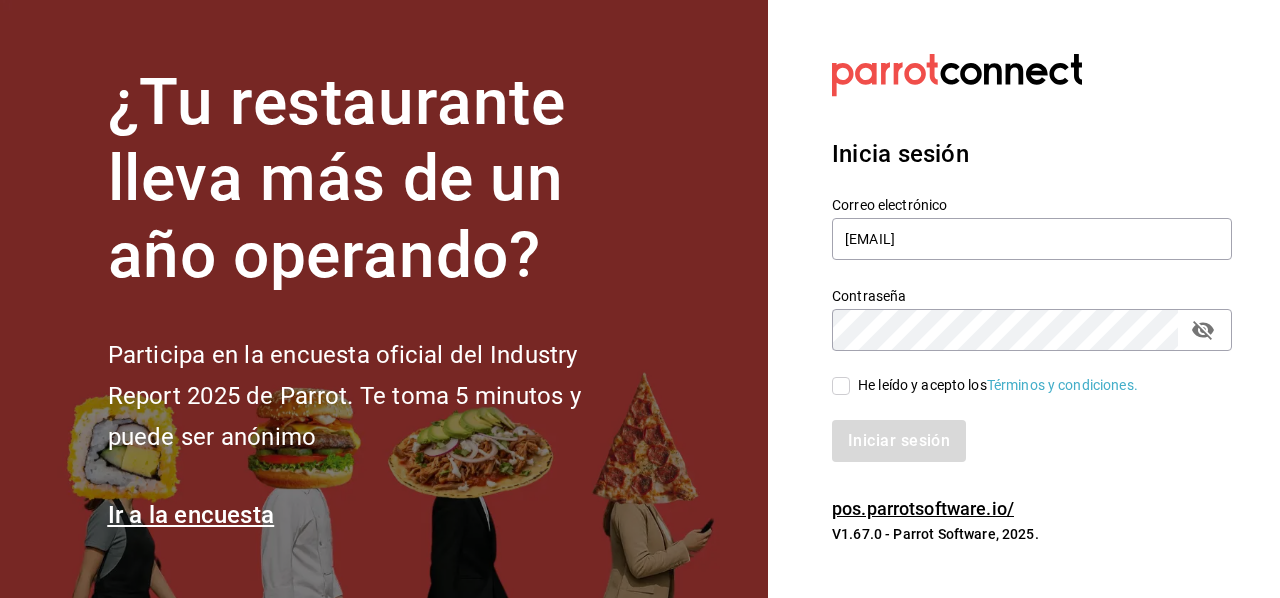 click on "He leído y acepto los  Términos y condiciones." at bounding box center [841, 386] 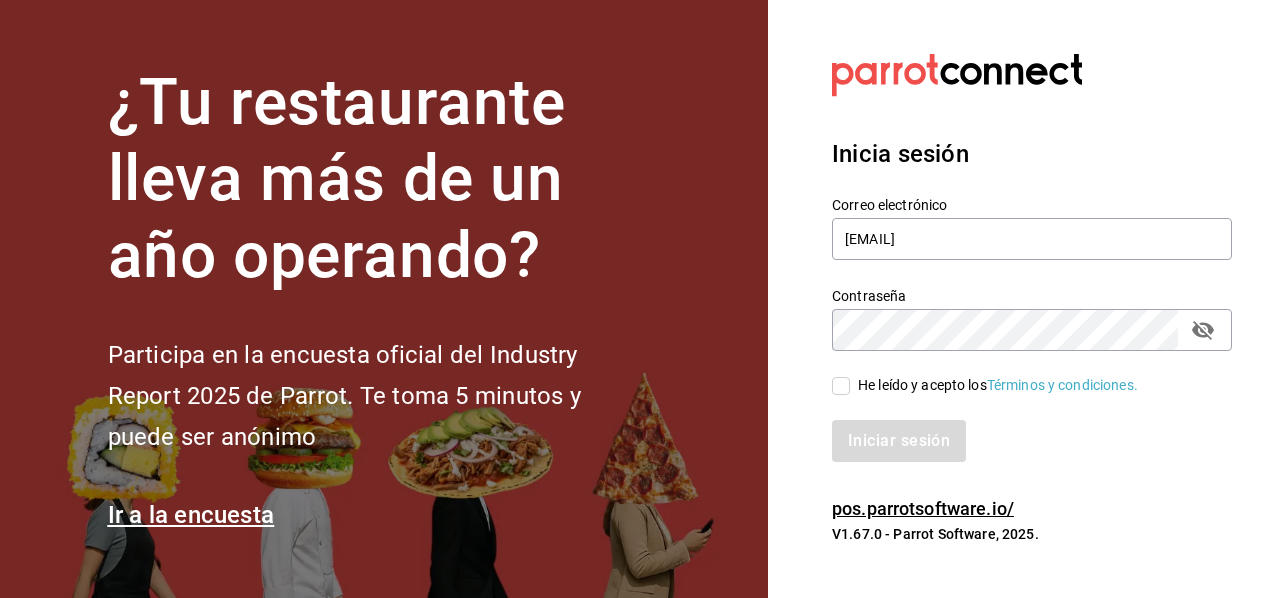 checkbox on "true" 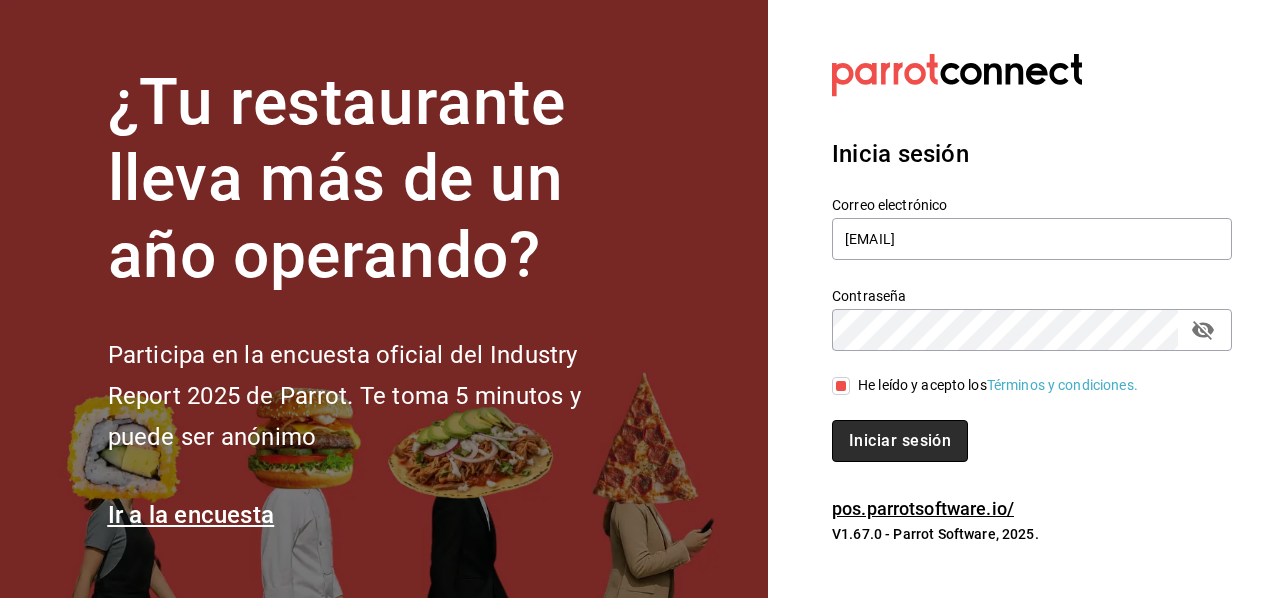 click on "Iniciar sesión" at bounding box center (900, 441) 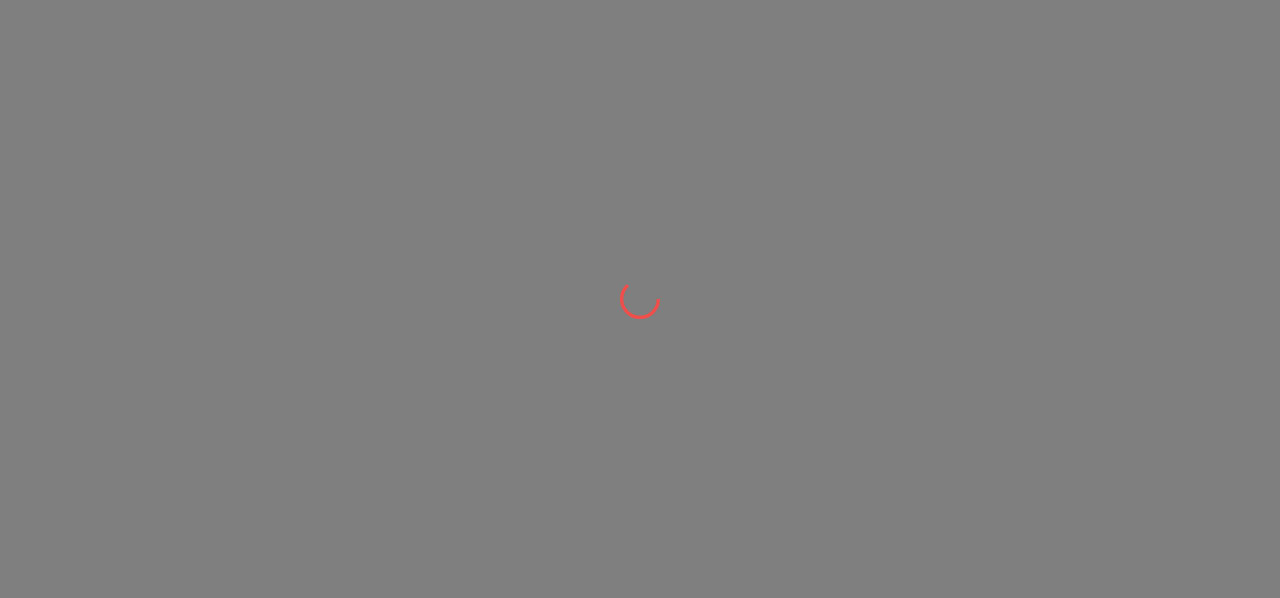 scroll, scrollTop: 0, scrollLeft: 0, axis: both 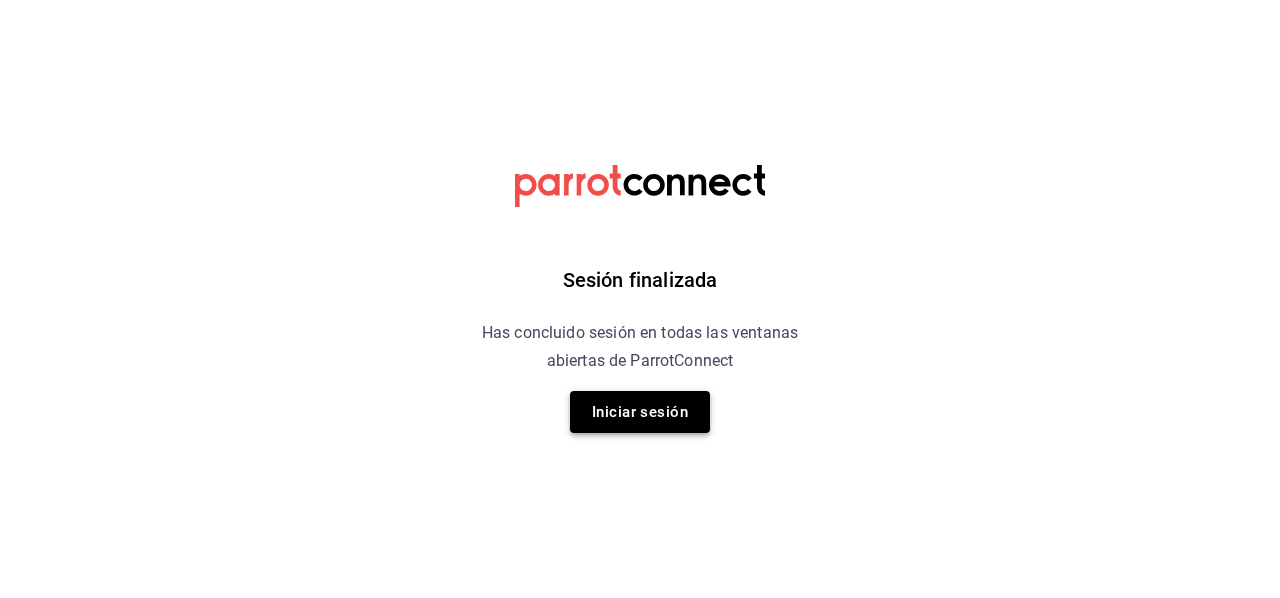 click on "Iniciar sesión" at bounding box center [640, 412] 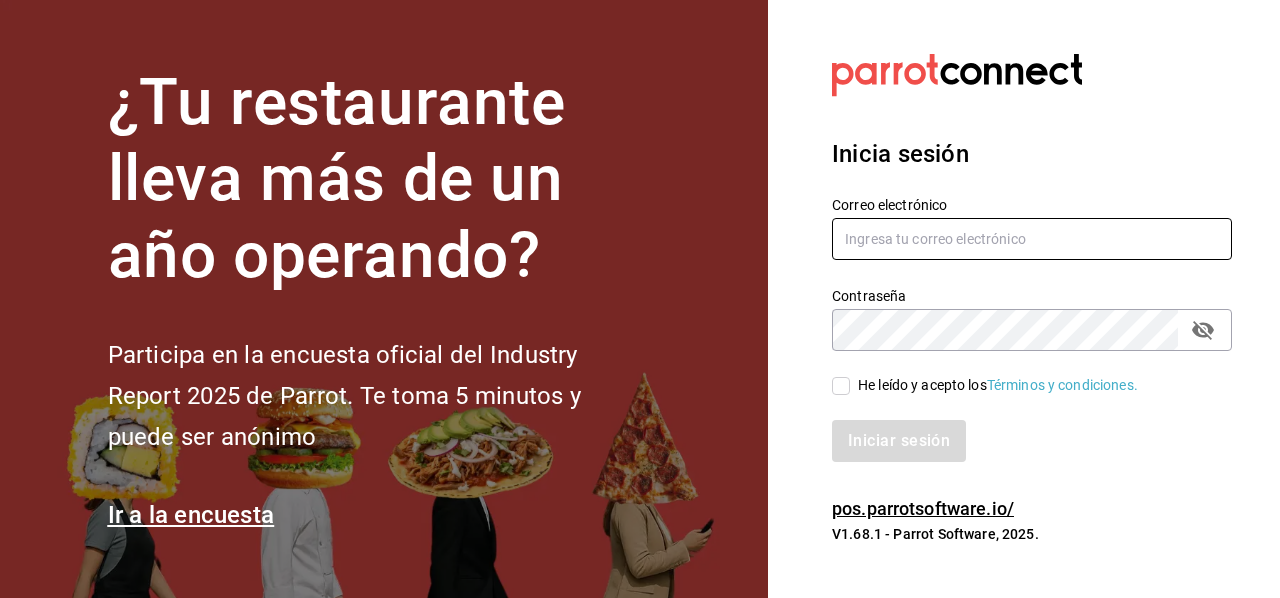click at bounding box center (1032, 239) 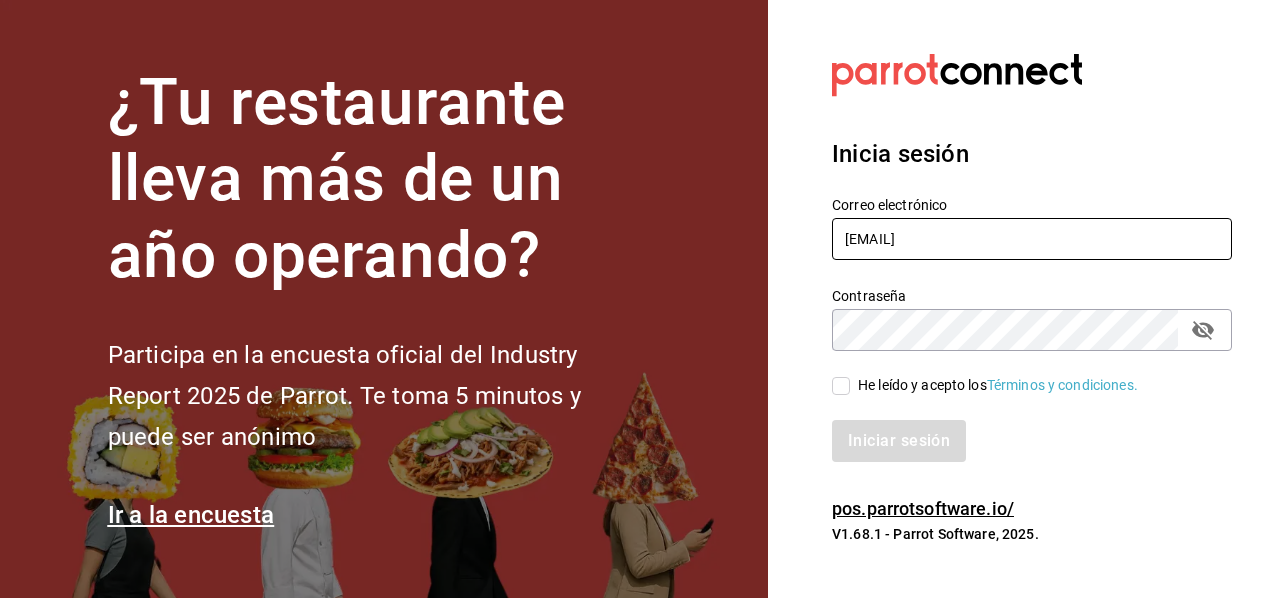 type on "[EMAIL]" 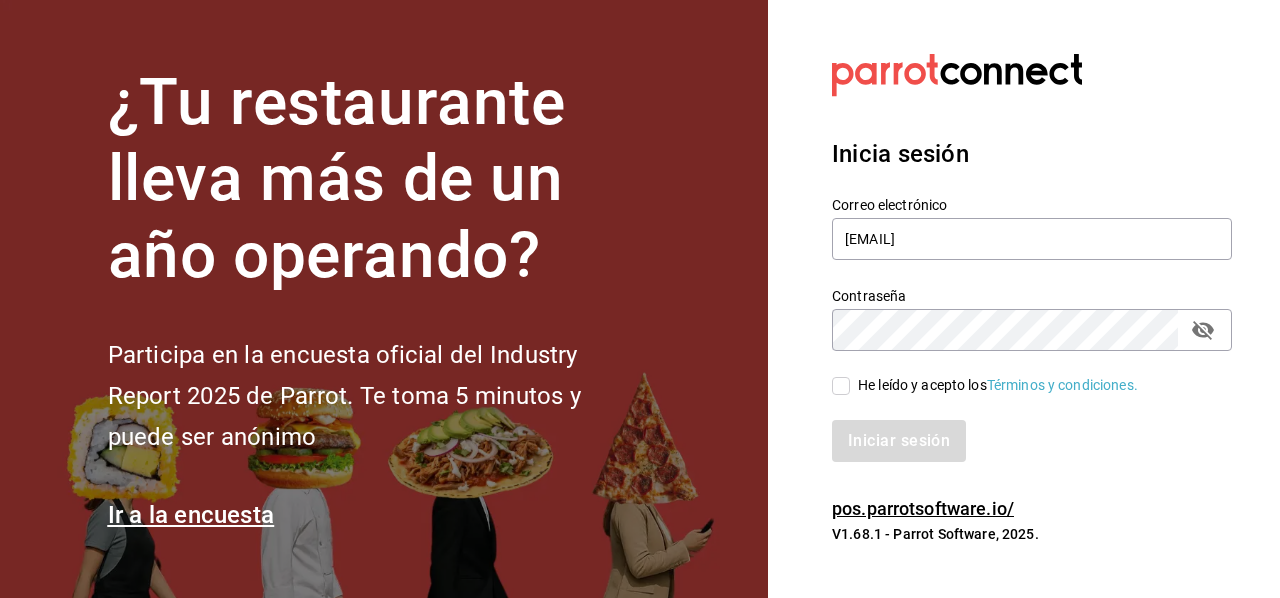 click on "He leído y acepto los  Términos y condiciones." at bounding box center [841, 386] 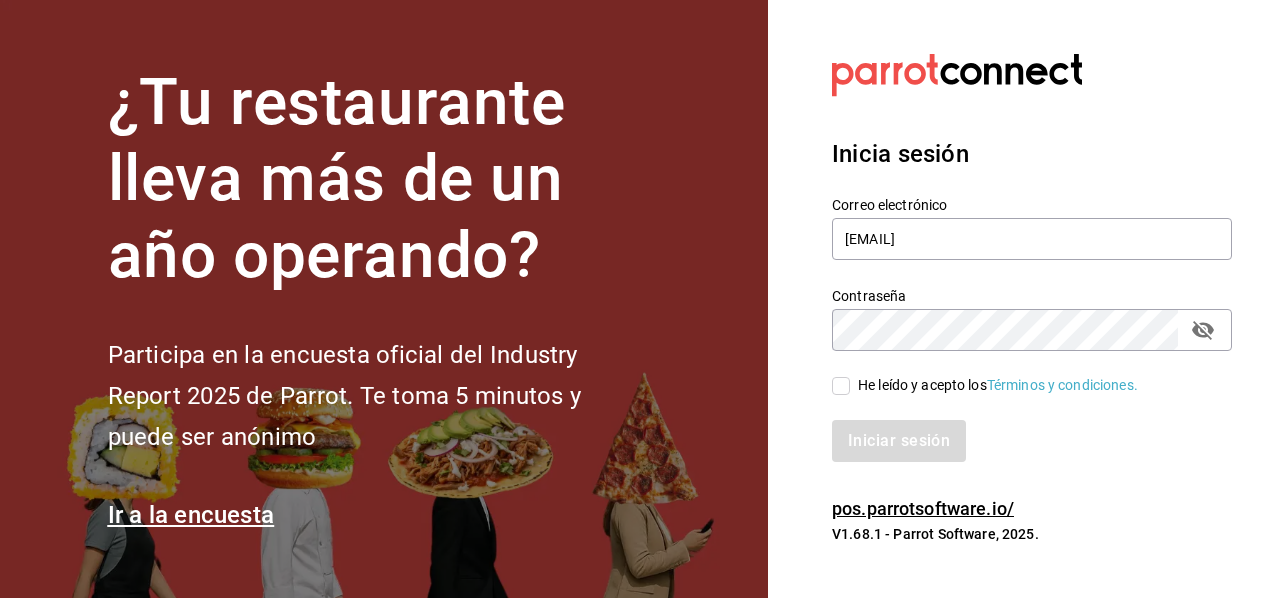 checkbox on "true" 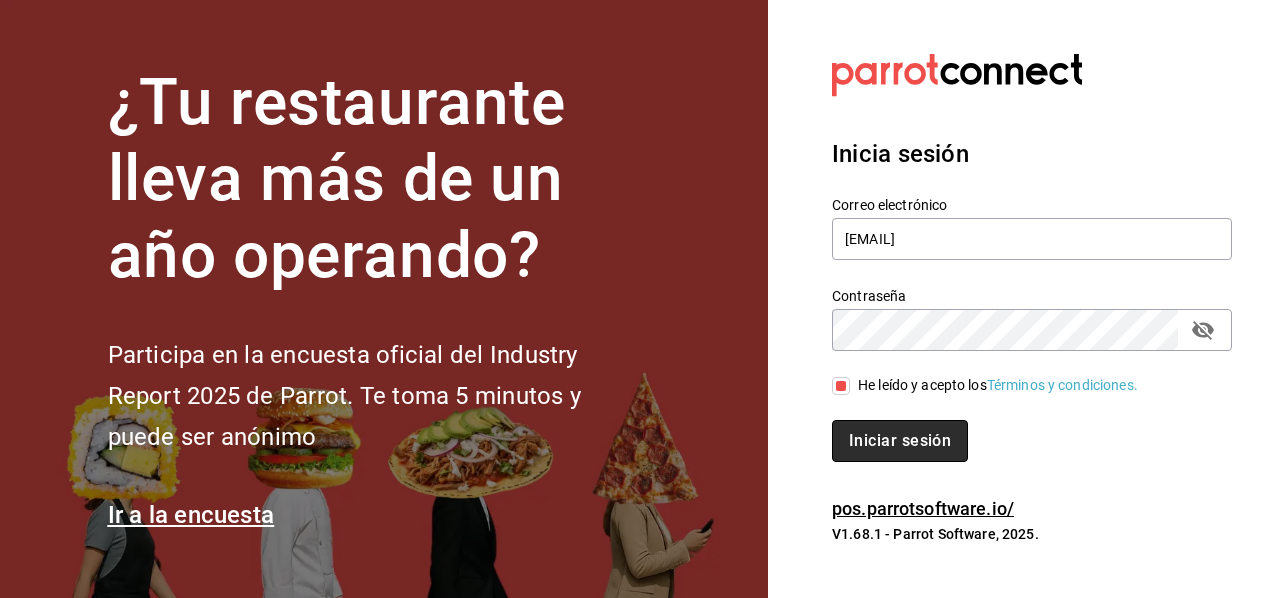 click on "Iniciar sesión" at bounding box center (900, 441) 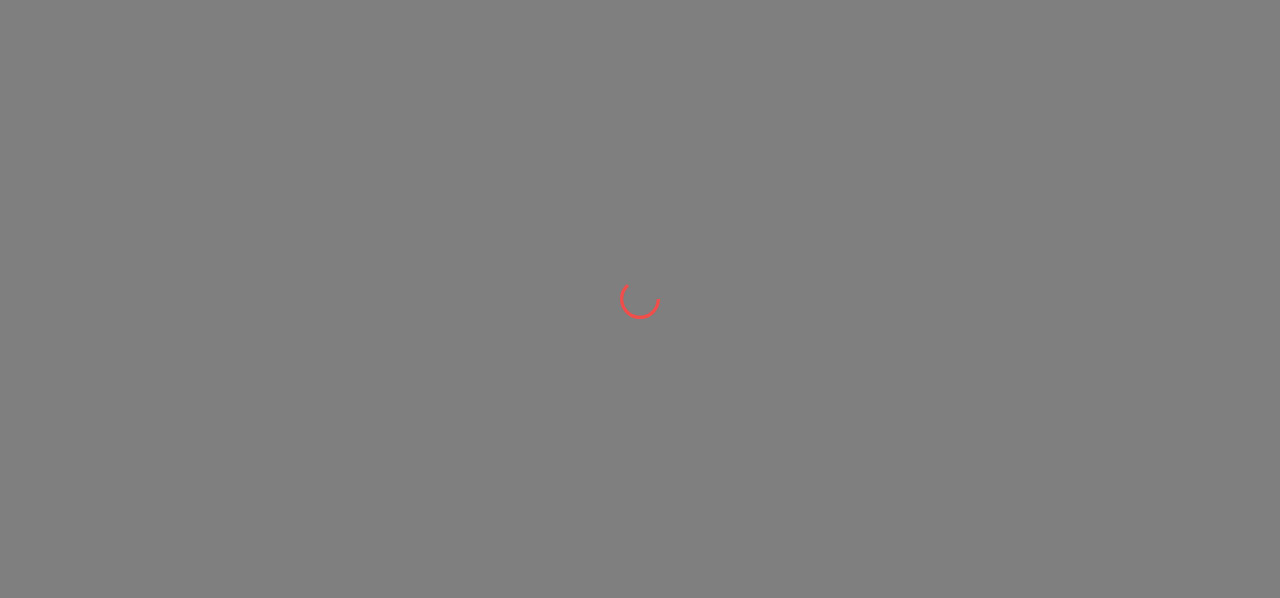 scroll, scrollTop: 0, scrollLeft: 0, axis: both 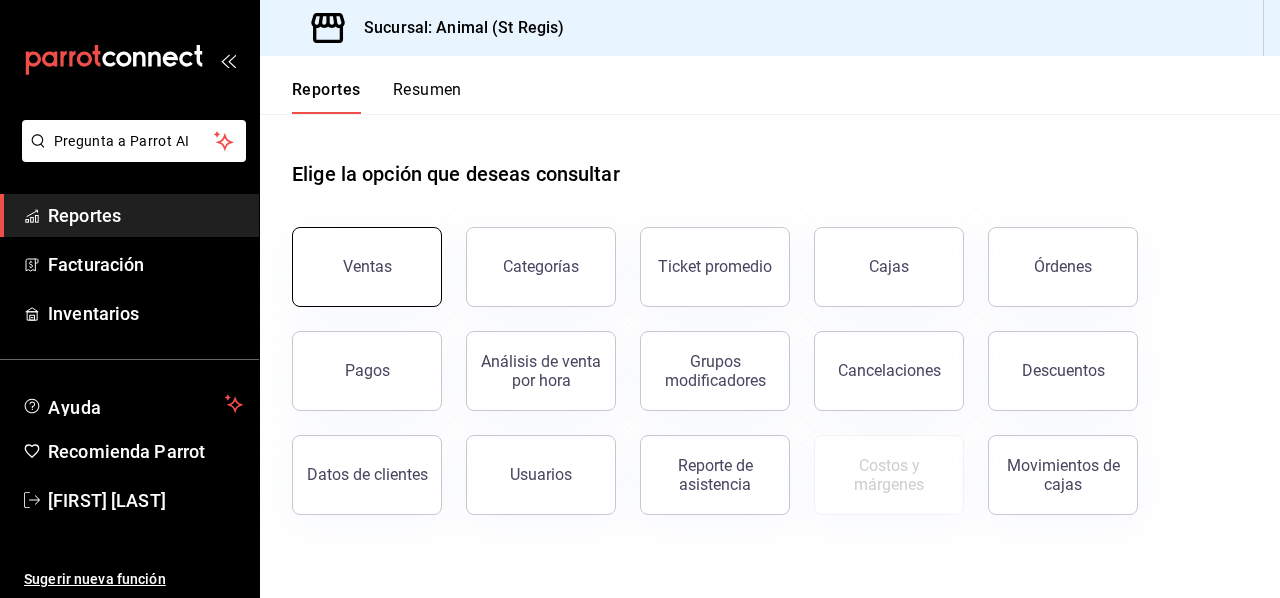 click on "Ventas" at bounding box center [367, 267] 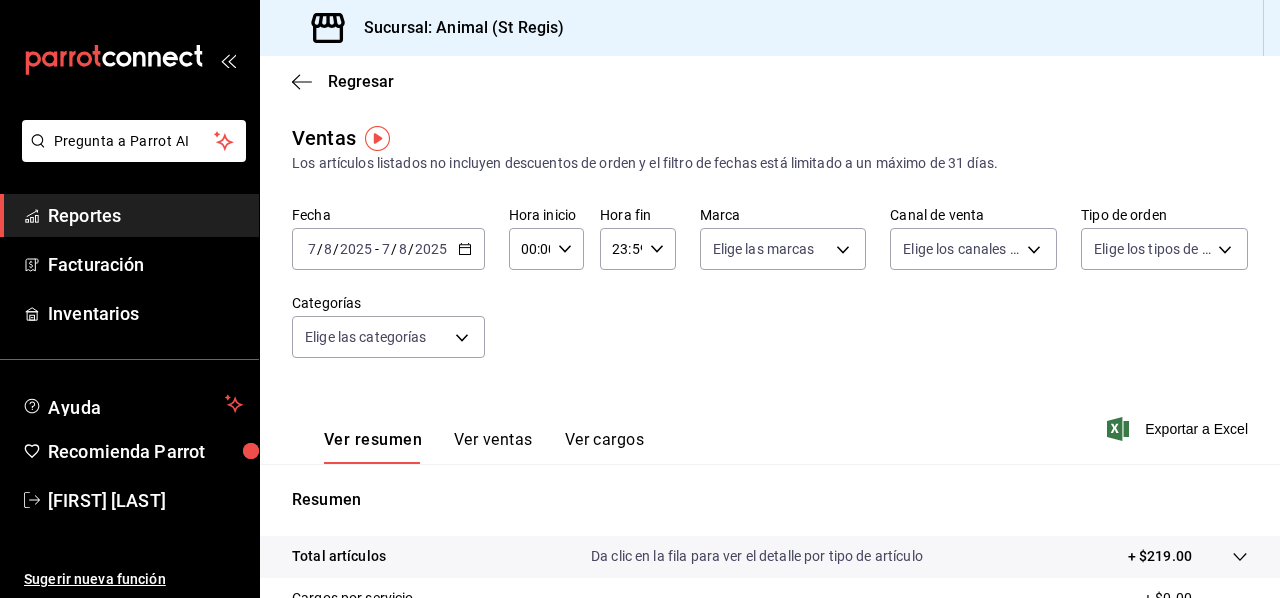 click 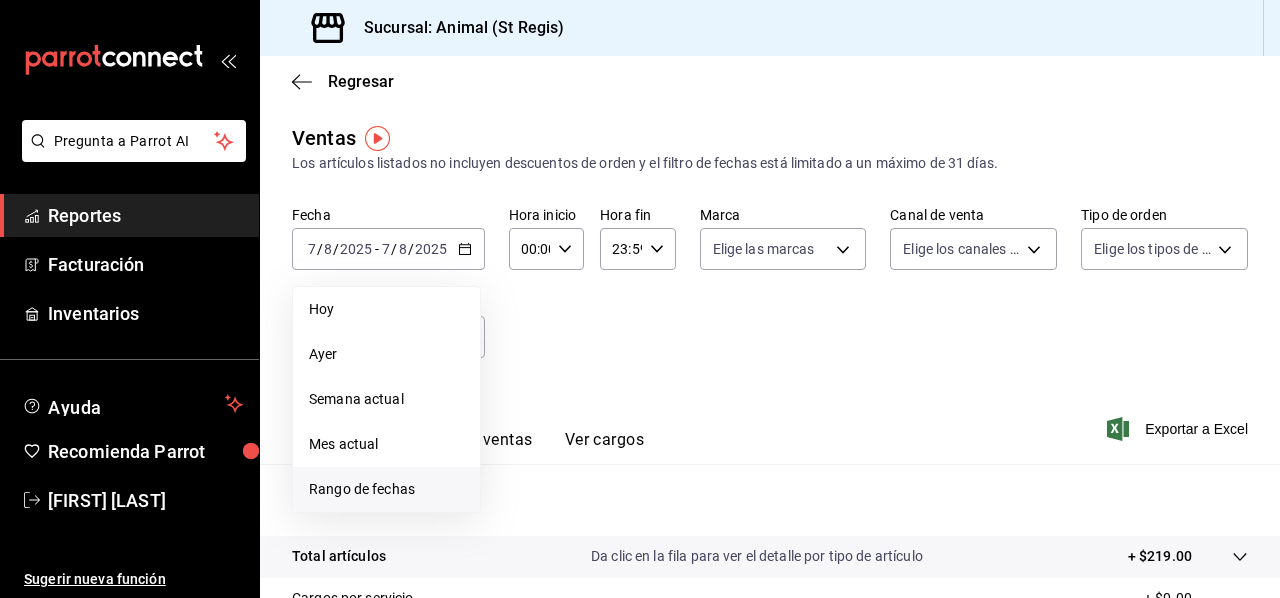 click on "Rango de fechas" at bounding box center [386, 489] 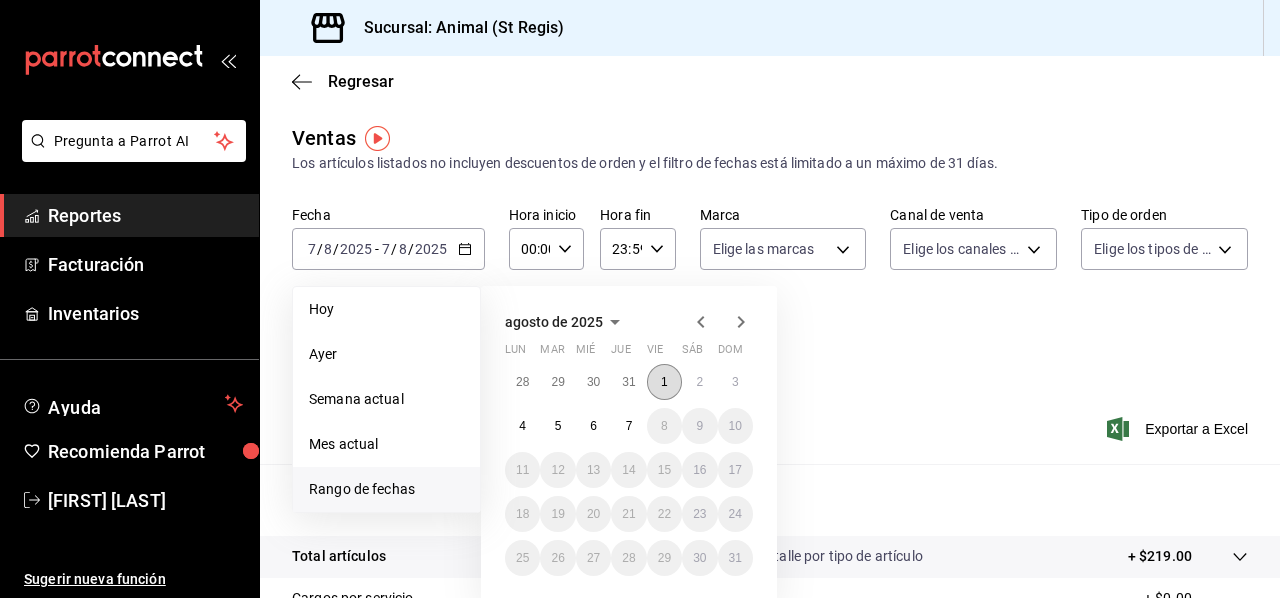 click on "1" at bounding box center (664, 382) 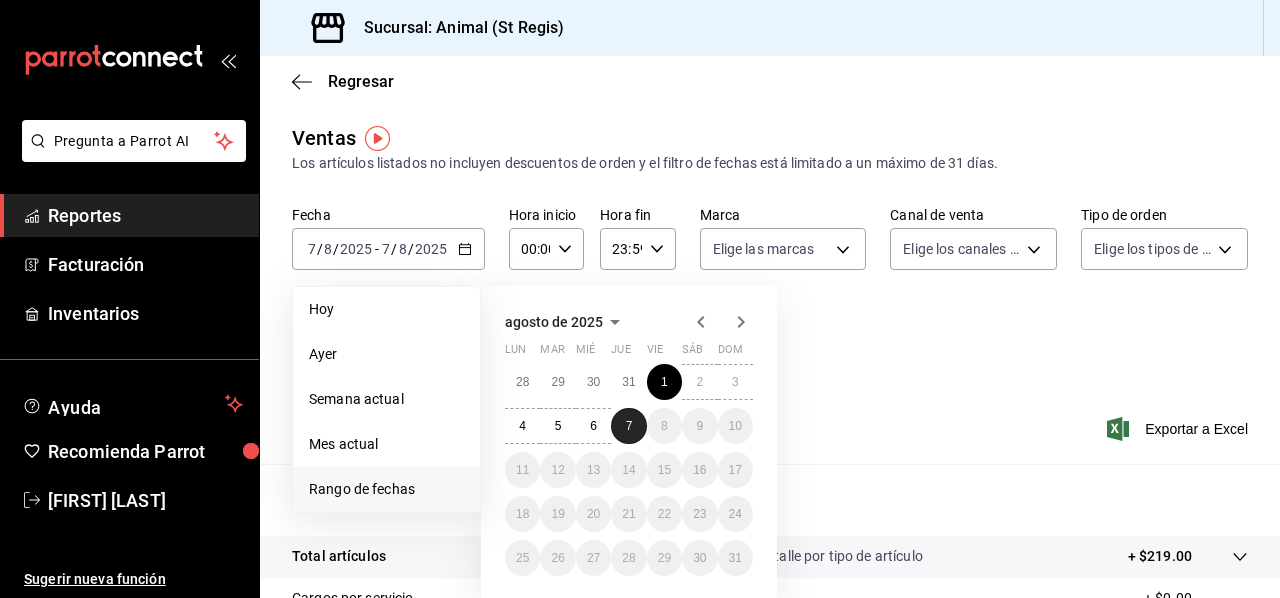 click on "7" at bounding box center [628, 426] 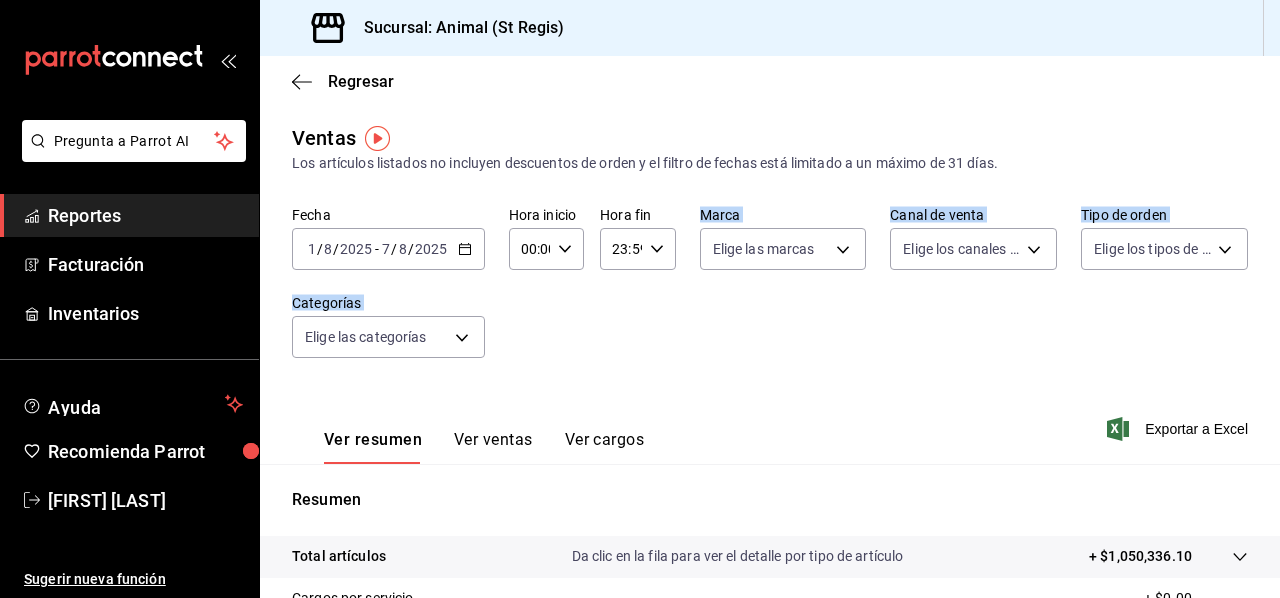 drag, startPoint x: 632, startPoint y: 421, endPoint x: 643, endPoint y: 285, distance: 136.44412 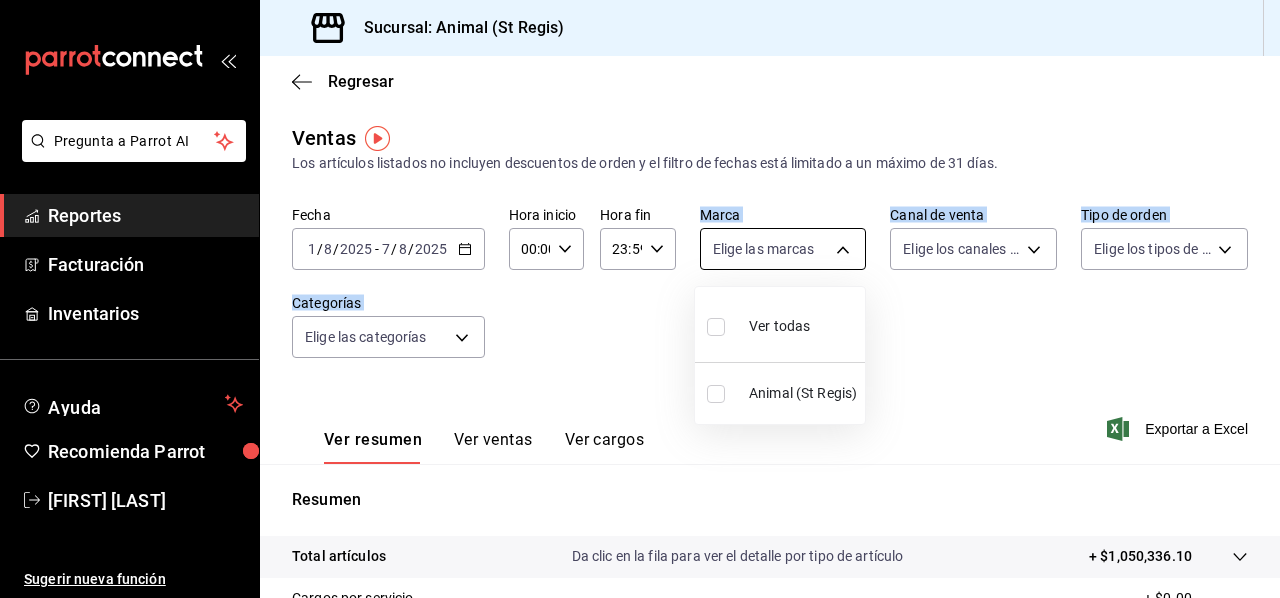 click on "Pregunta a Parrot AI Reportes   Facturación   Inventarios   Ayuda Recomienda Parrot   [FIRST] [LAST]   Sugerir nueva función   Sucursal: Animal (St Regis) Regresar Ventas Los artículos listados no incluyen descuentos de orden y el filtro de fechas está limitado a un máximo de 31 días. Fecha [DATE] [DATE] - [DATE] [DATE] Hora inicio 00:00 Hora inicio Hora fin 23:59 Hora fin Marca Elige las marcas Canal de venta Elige los canales de venta Tipo de orden Elige los tipos de orden Categorías Elige las categorías Ver resumen Ver ventas Ver cargos Exportar a Excel Resumen Total artículos Da clic en la fila para ver el detalle por tipo de artículo + $1,050,336.10 Cargos por servicio + $0.00 Venta bruta = $1,050,336.10 Descuentos totales - $13,024.50 Certificados de regalo - $10,291.80 Venta total = $1,027,019.80 Impuestos - $141,657.90 Venta neta = $885,361.90 Pregunta a Parrot AI Reportes   Facturación   Inventarios   Ayuda Recomienda Parrot   [FIRST] [LAST]   Sugerir nueva función" at bounding box center [640, 299] 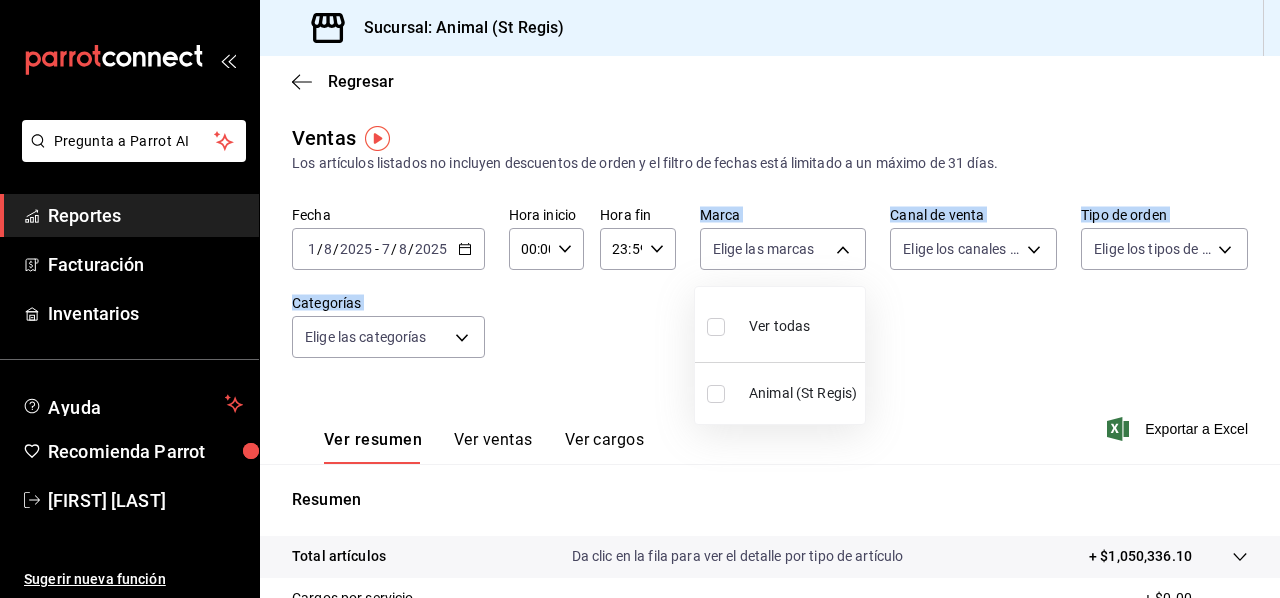 click on "Ver todas" at bounding box center (779, 326) 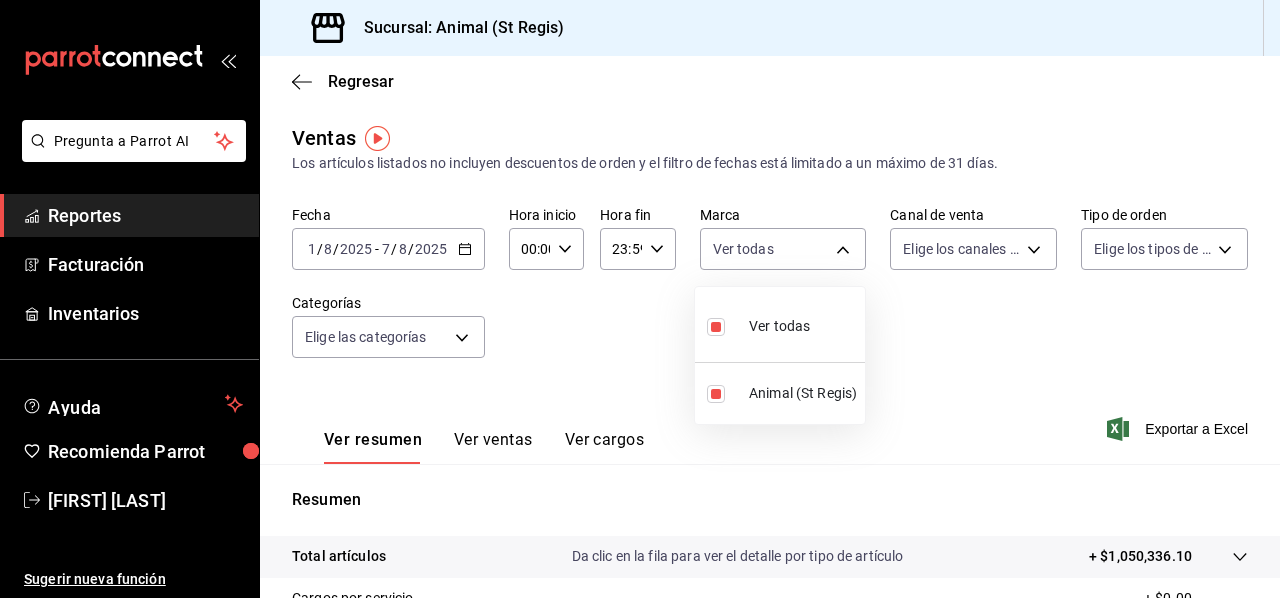 click at bounding box center (640, 299) 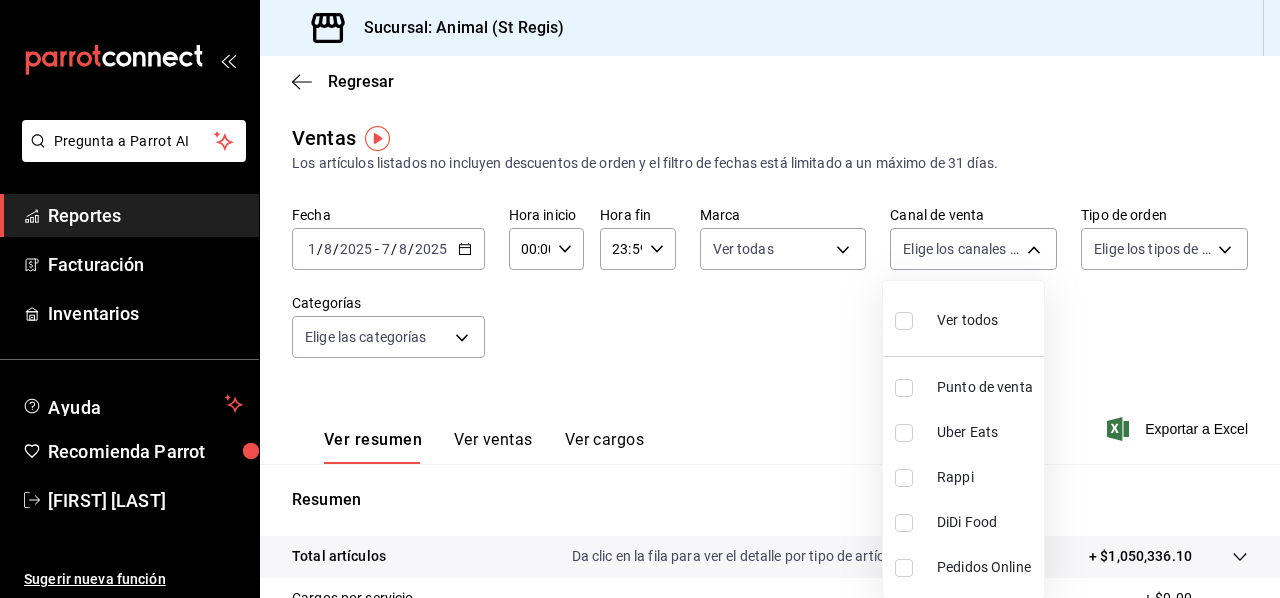 click on "Pregunta a Parrot AI Reportes   Facturación   Inventarios   Ayuda Recomienda Parrot   [FIRST] [LAST]   Sugerir nueva función   Sucursal: Animal (St Regis) Regresar Ventas Los artículos listados no incluyen descuentos de orden y el filtro de fechas está limitado a un máximo de 31 días. Fecha [DATE] [DATE] - [DATE] [DATE] Hora inicio 00:00 Hora inicio Hora fin 23:59 Hora fin Marca Ver todas [UUID] Canal de venta Elige los canales de venta Tipo de orden Elige los tipos de orden Categorías Elige las categorías Ver resumen Ver ventas Ver cargos Exportar a Excel Resumen Total artículos Da clic en la fila para ver el detalle por tipo de artículo + $1,050,336.10 Cargos por servicio + $0.00 Venta bruta = $1,050,336.10 Descuentos totales - $13,024.50 Certificados de regalo - $10,291.80 Venta total = $1,027,019.80 Impuestos - $141,657.90 Venta neta = $885,361.90 Pregunta a Parrot AI Reportes   Facturación   Inventarios   Ayuda Recomienda Parrot       Ver todos" at bounding box center (640, 299) 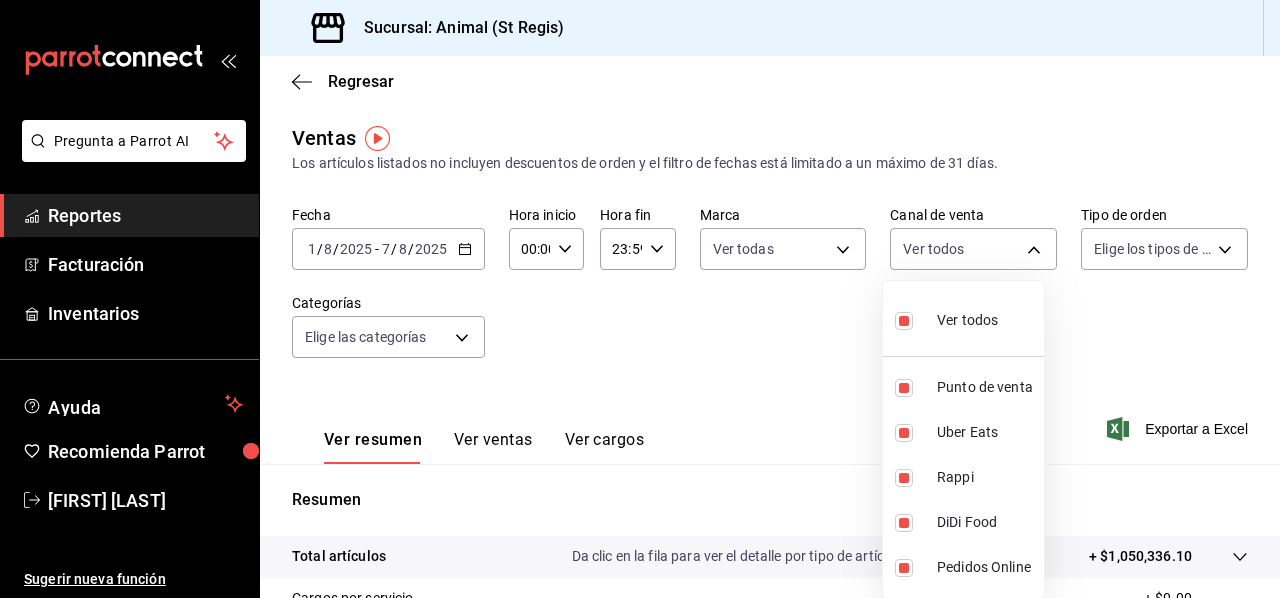 click at bounding box center [640, 299] 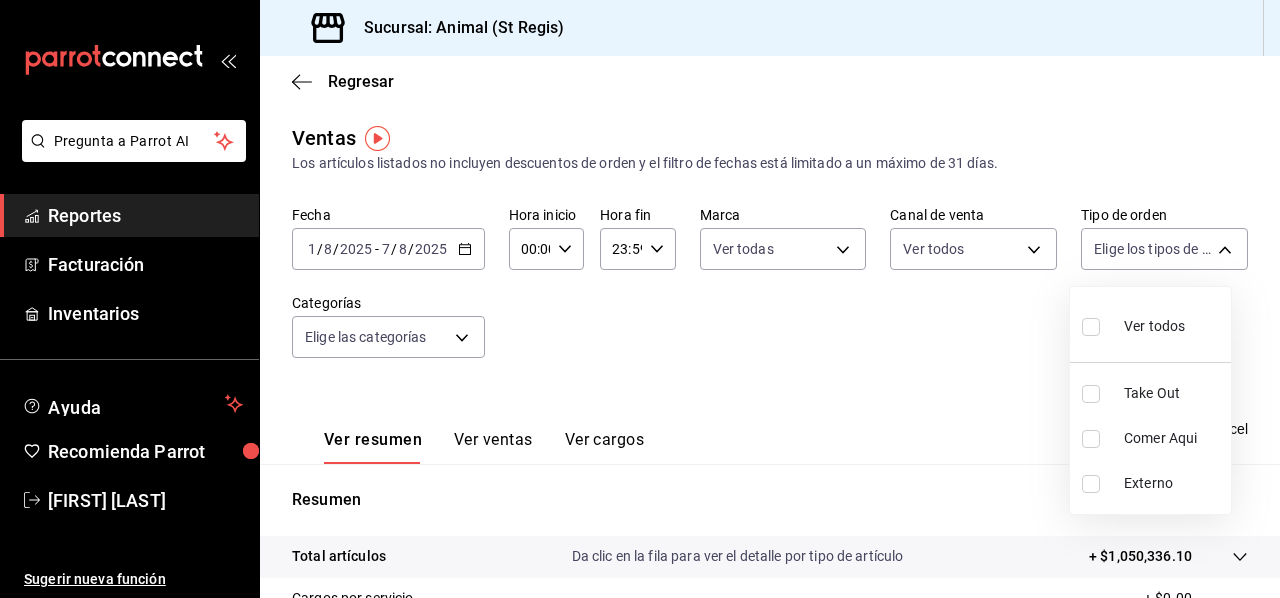 click on "Pregunta a Parrot AI Reportes   Facturación   Inventarios   Ayuda Recomienda Parrot   [FIRST] [LAST]   Sugerir nueva función   Sucursal: Animal (St Regis) Regresar Ventas Los artículos listados no incluyen descuentos de orden y el filtro de fechas está limitado a un máximo de 31 días. Fecha [DATE] [DATE] - [DATE] [DATE] Hora inicio 00:00 Hora inicio Hora fin 23:59 Hora fin Marca Ver todas [UUID] Canal de venta Ver todos PARROT,UBER_EATS,RAPPI,DIDI_FOOD,ONLINE Tipo de orden Elige los tipos de orden Categorías Elige las categorías Ver resumen Ver ventas Ver cargos Exportar a Excel Resumen Total artículos Da clic en la fila para ver el detalle por tipo de artículo + $1,050,336.10 Cargos por servicio + $0.00 Venta bruta = $1,050,336.10 Descuentos totales - $13,024.50 Certificados de regalo - $10,291.80 Venta total = $1,027,019.80 Impuestos - $141,657.90 Venta neta = $885,361.90 Pregunta a Parrot AI Reportes   Facturación   Inventarios   Ayuda" at bounding box center (640, 299) 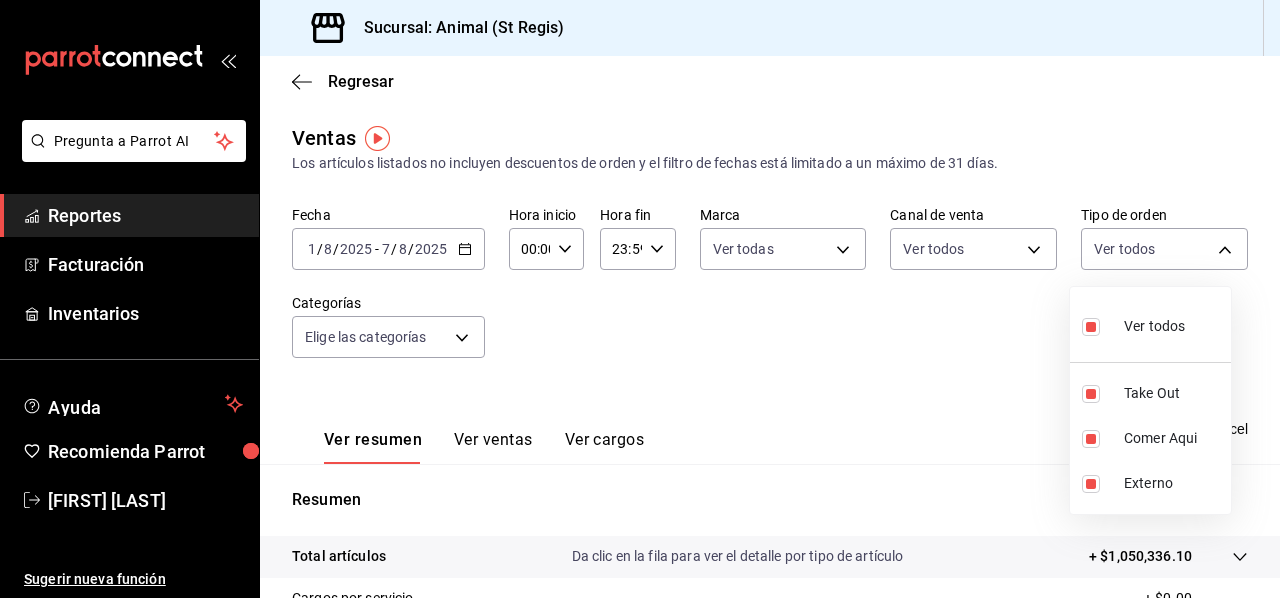 click at bounding box center (640, 299) 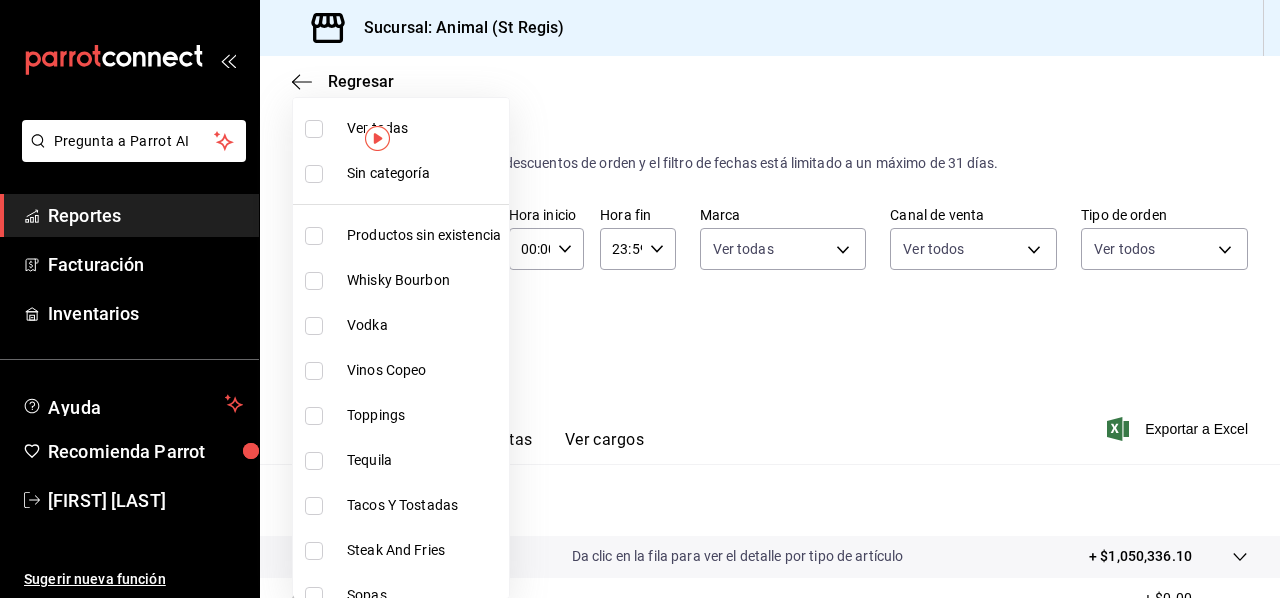 click on "Pregunta a Parrot AI Reportes   Facturación   Inventarios   Ayuda Recomienda Parrot   [FIRST] [LAST]   Sugerir nueva función   Sucursal: Animal (St Regis) Regresar Ventas Los artículos listados no incluyen descuentos de orden y el filtro de fechas está limitado a un máximo de 31 días. Fecha [DATE] [DATE] - [DATE] [DATE] Hora inicio 00:00 Hora inicio Hora fin 23:59 Hora fin Marca Ver todas [UUID] Canal de venta Ver todos PARROT,UBER_EATS,RAPPI,DIDI_FOOD,ONLINE Tipo de orden Ver todos [UUID],[UUID],EXTERNAL Categorías Elige las categorías Ver resumen Ver ventas Ver cargos Exportar a Excel Resumen Total artículos Da clic en la fila para ver el detalle por tipo de artículo + $1,050,336.10 Cargos por servicio + $0.00 Venta bruta = $1,050,336.10 Descuentos totales - $13,024.50 Certificados de regalo - $10,291.80 Venta total = $1,027,019.80 Impuestos - $141,657.90 Venta neta = $885,361.90 Reportes" at bounding box center [640, 299] 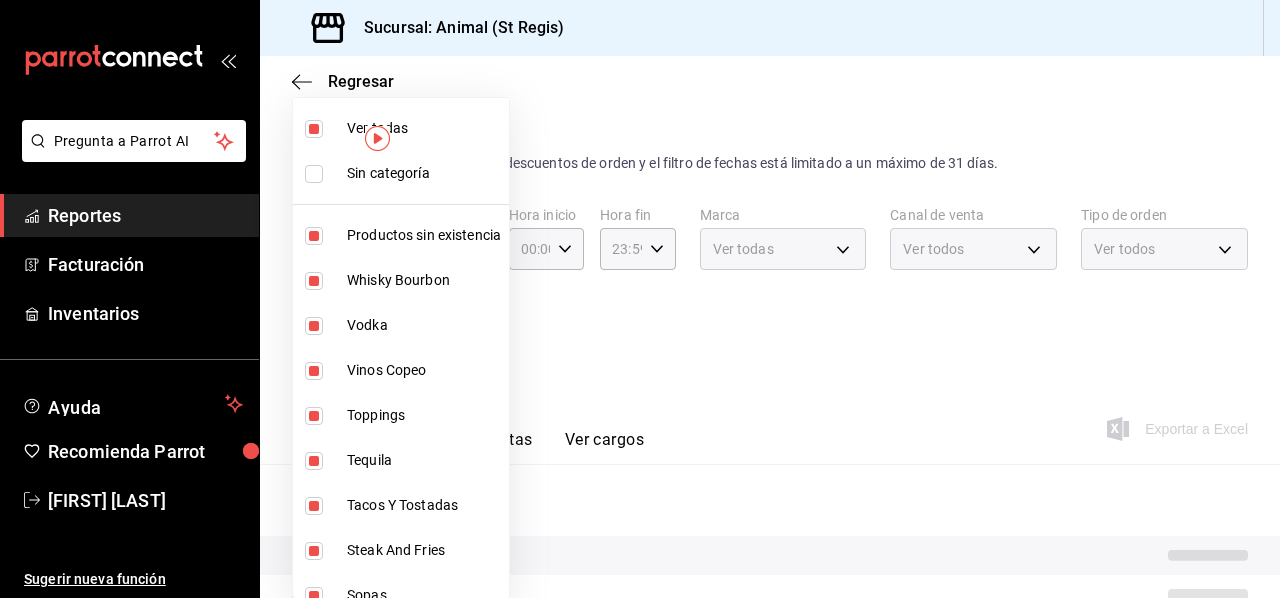 click at bounding box center (640, 299) 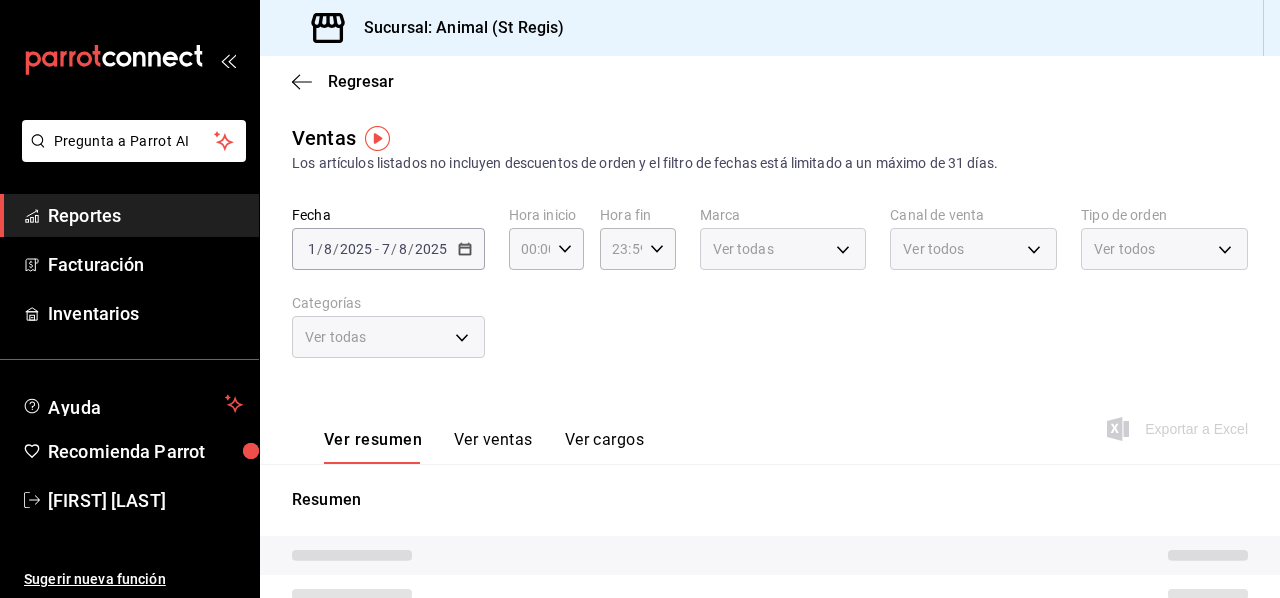 click on "Ver ventas" at bounding box center [493, 447] 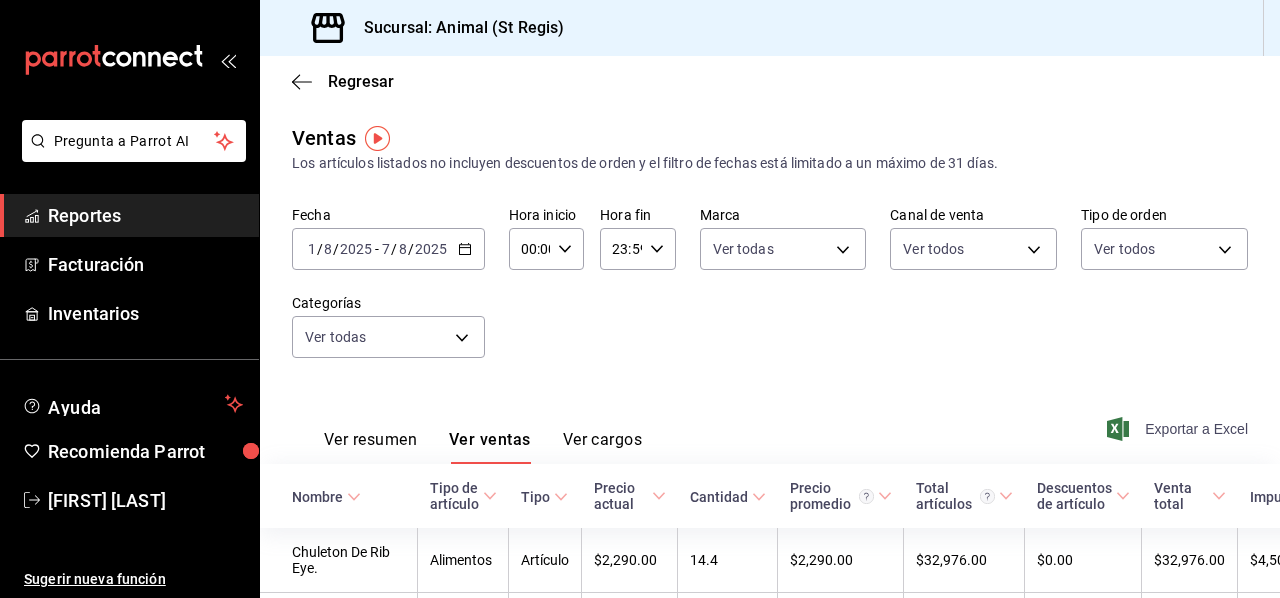 click on "Exportar a Excel" at bounding box center [1179, 429] 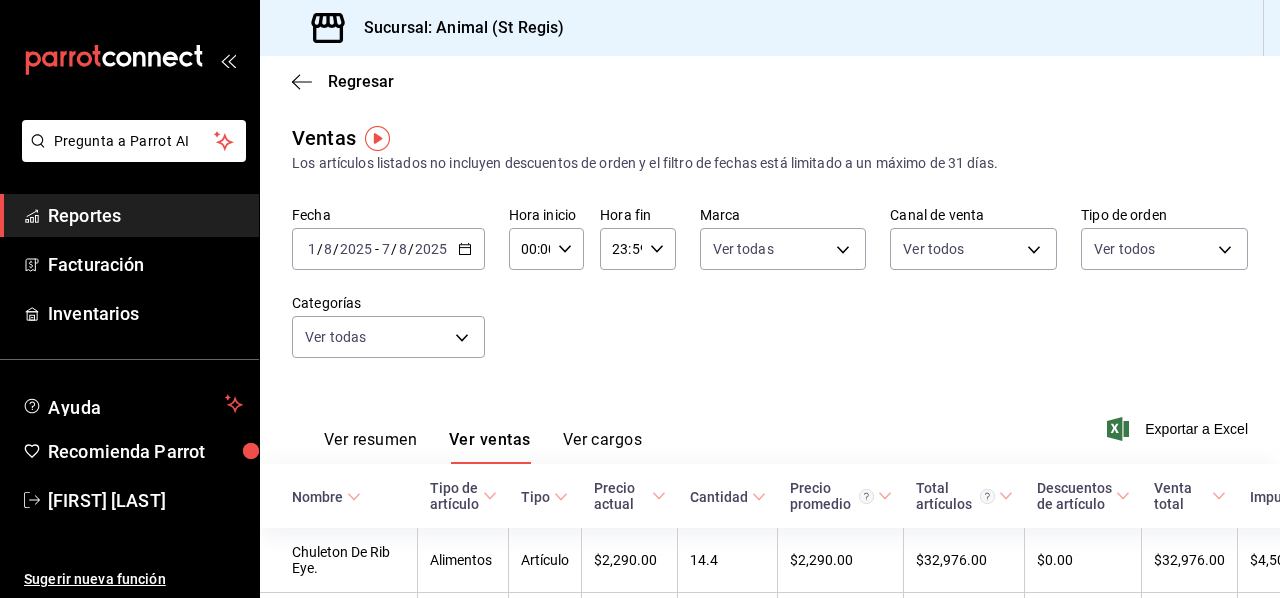 click 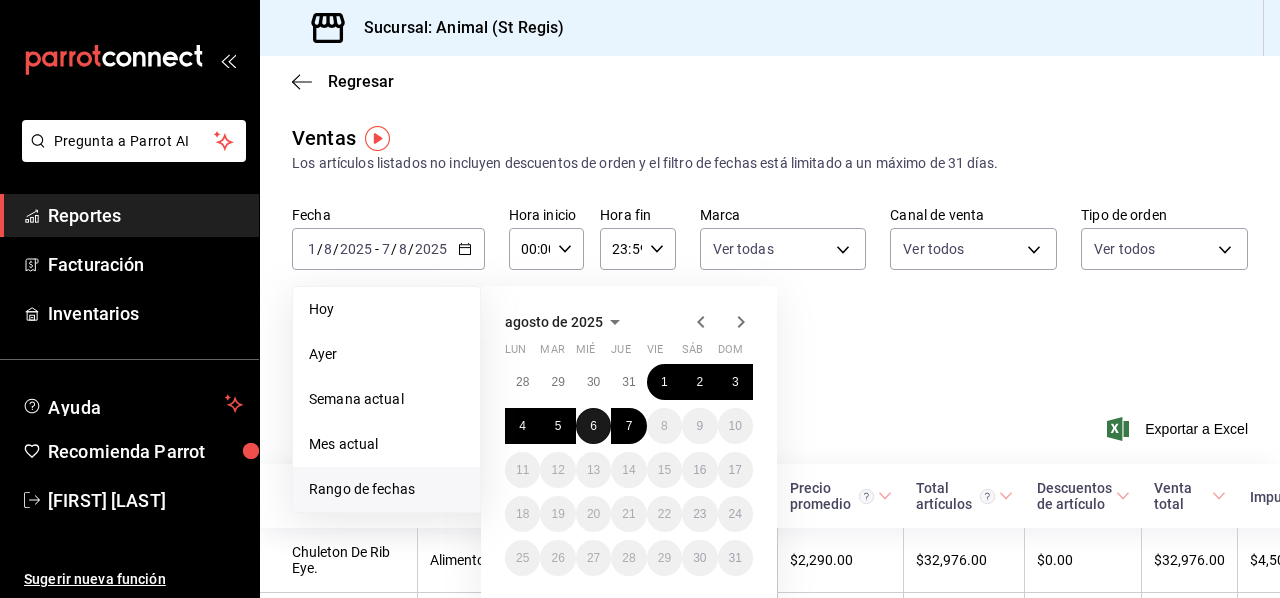 click on "6" at bounding box center (593, 426) 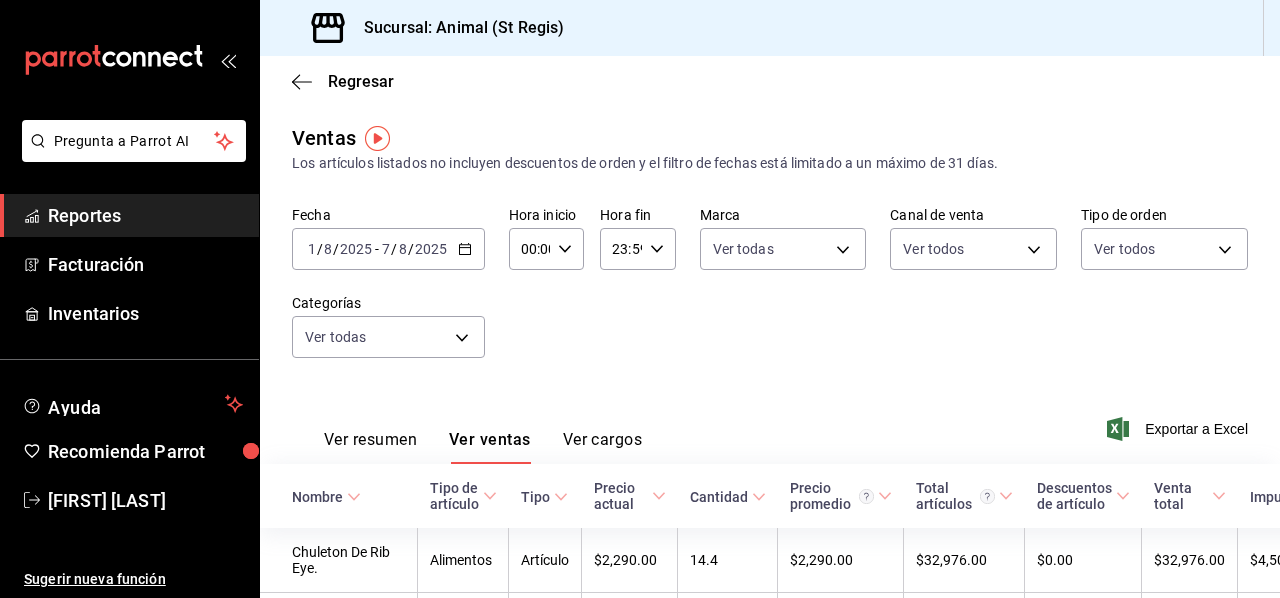 click on "Ver resumen Ver ventas Ver cargos Exportar a Excel" at bounding box center [770, 423] 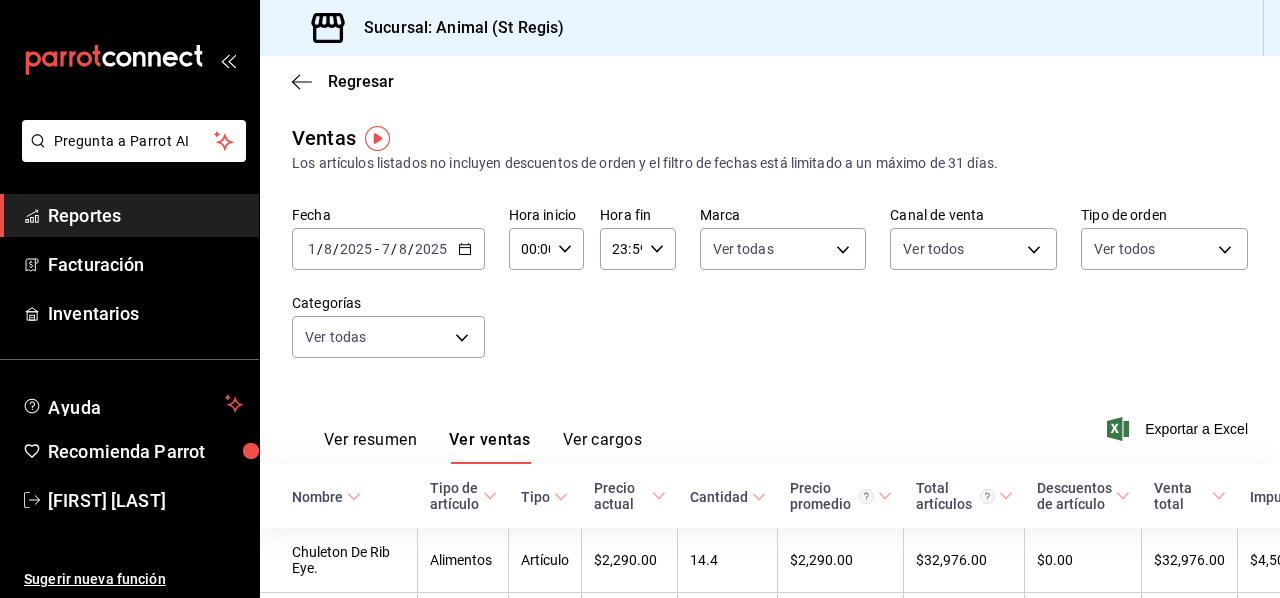 click on "Ver resumen" at bounding box center (370, 447) 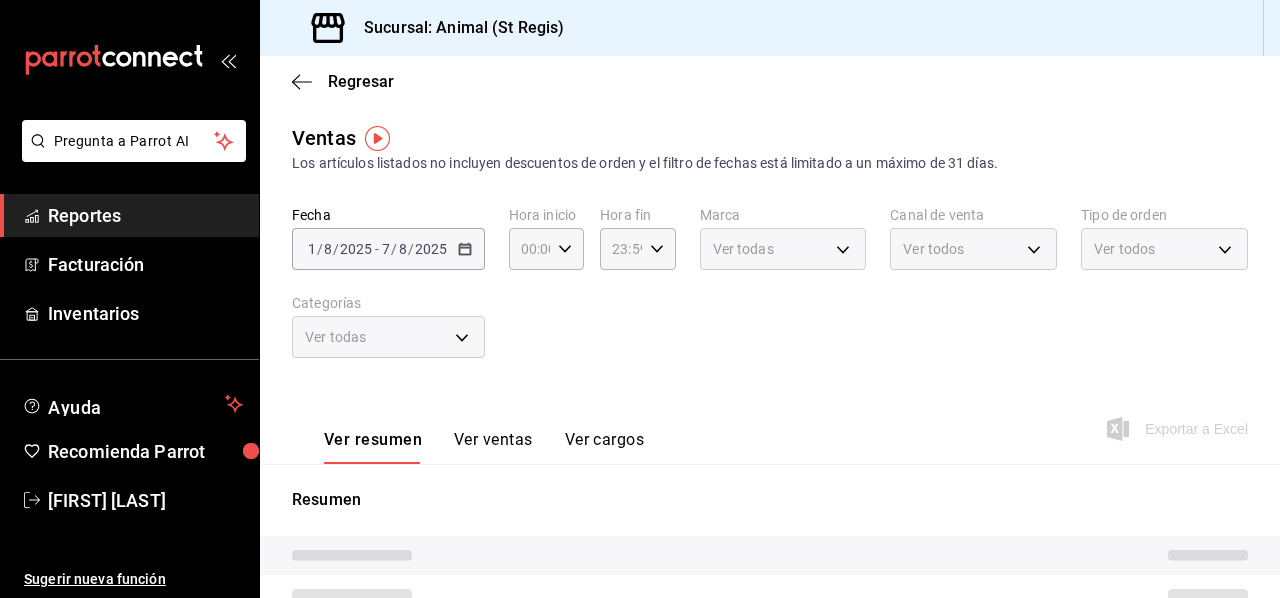 click on "Ver ventas" at bounding box center (493, 447) 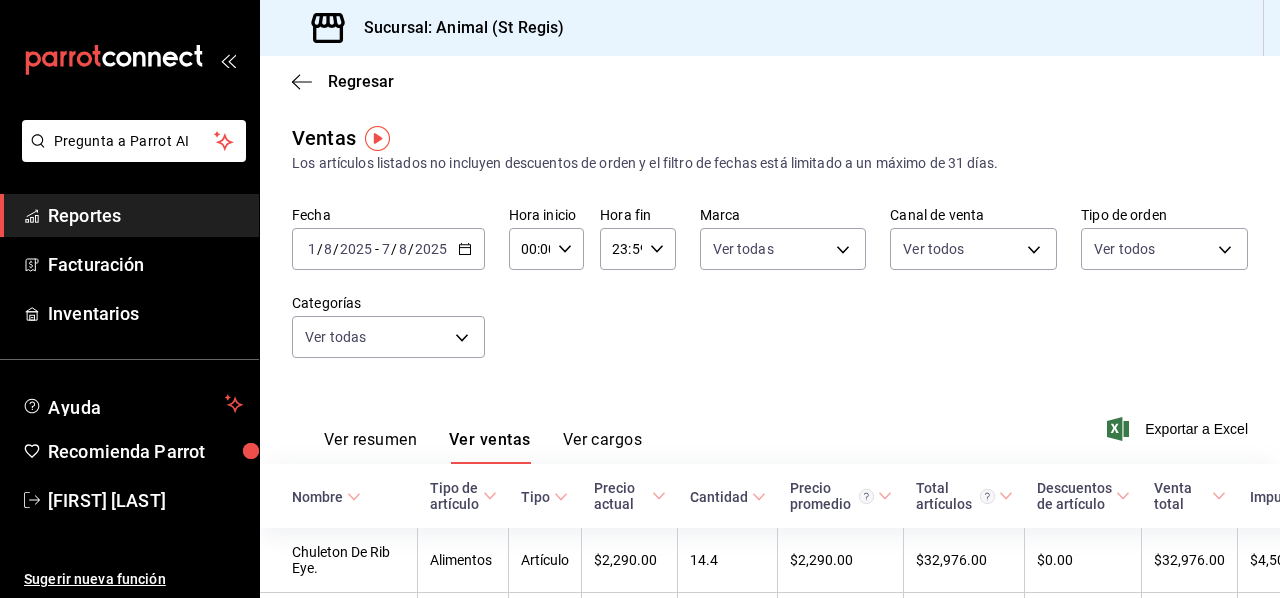 click on "00:00 Hora inicio" at bounding box center (546, 249) 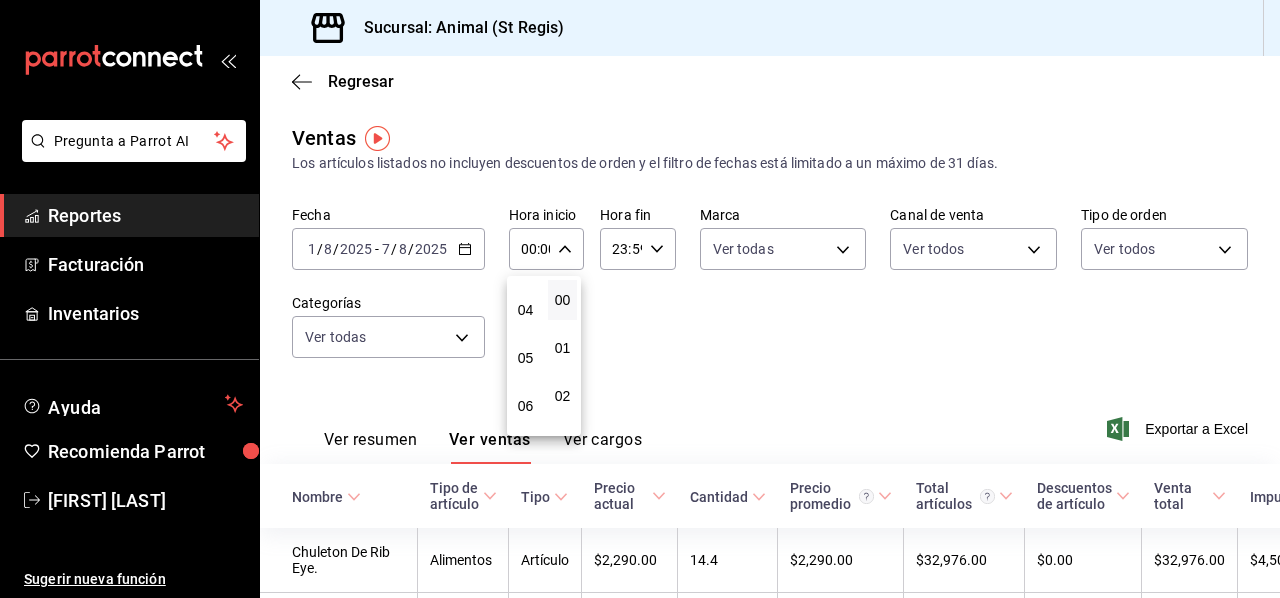 scroll, scrollTop: 186, scrollLeft: 0, axis: vertical 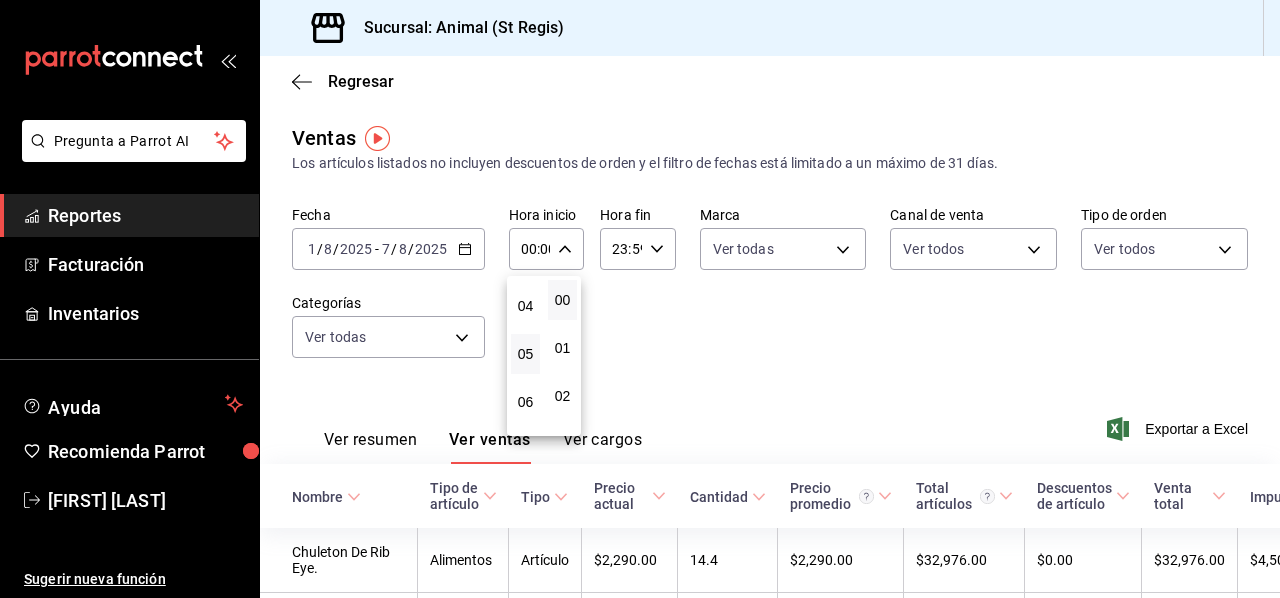 drag, startPoint x: 522, startPoint y: 373, endPoint x: 510, endPoint y: 355, distance: 21.633308 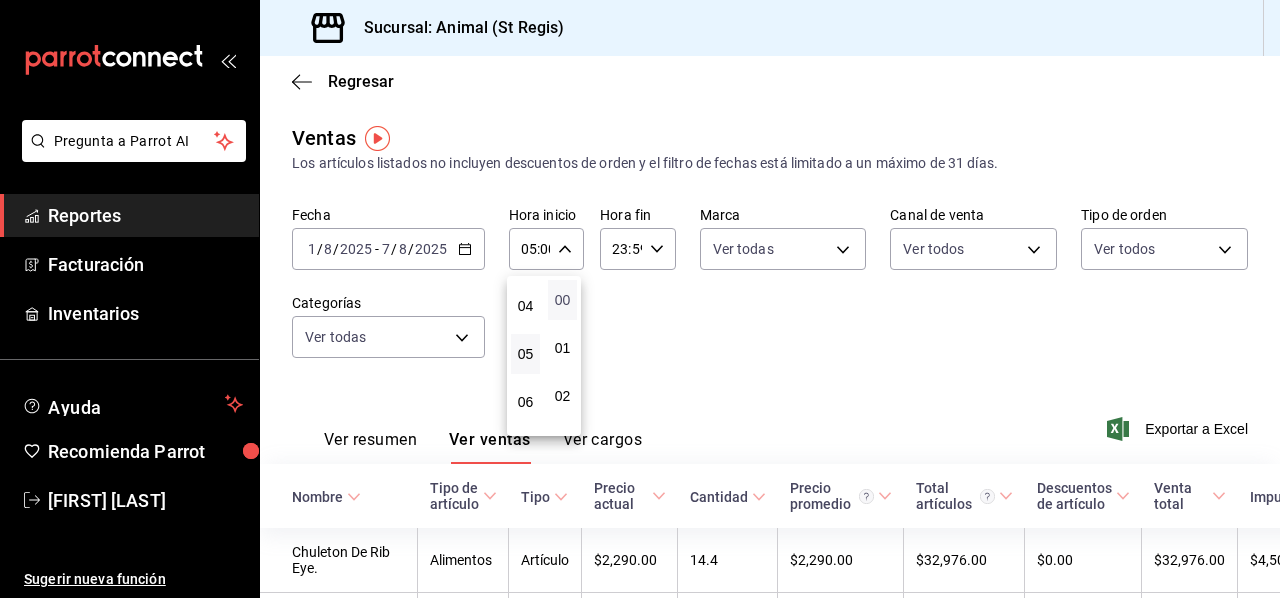 click on "00" at bounding box center [562, 300] 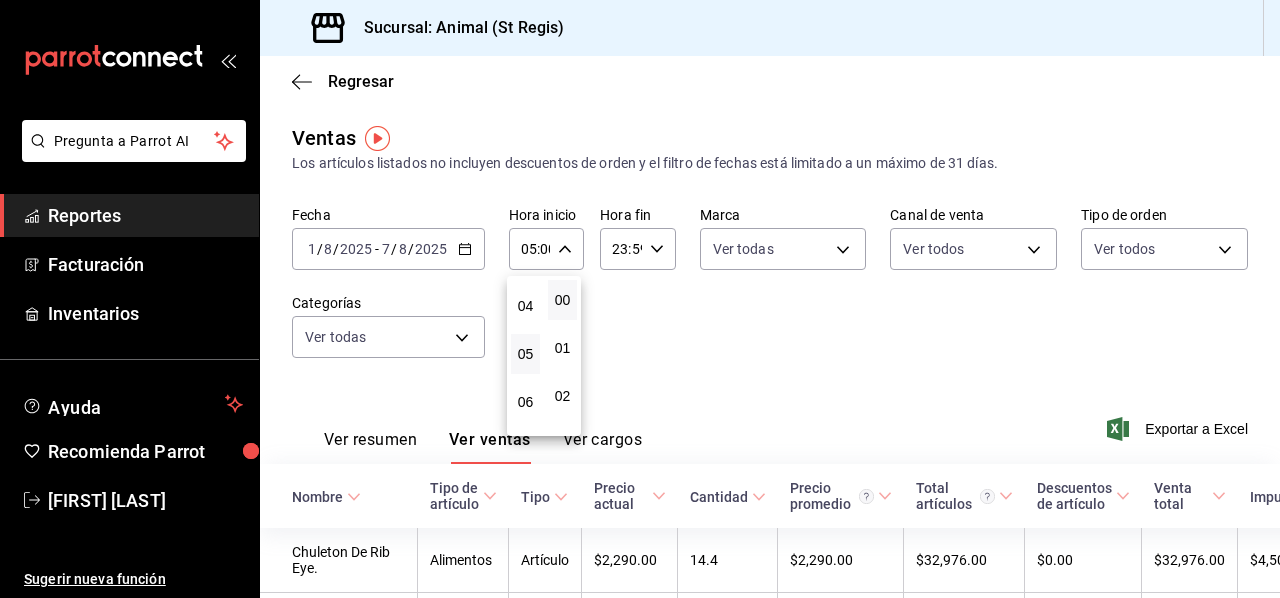 click at bounding box center (640, 299) 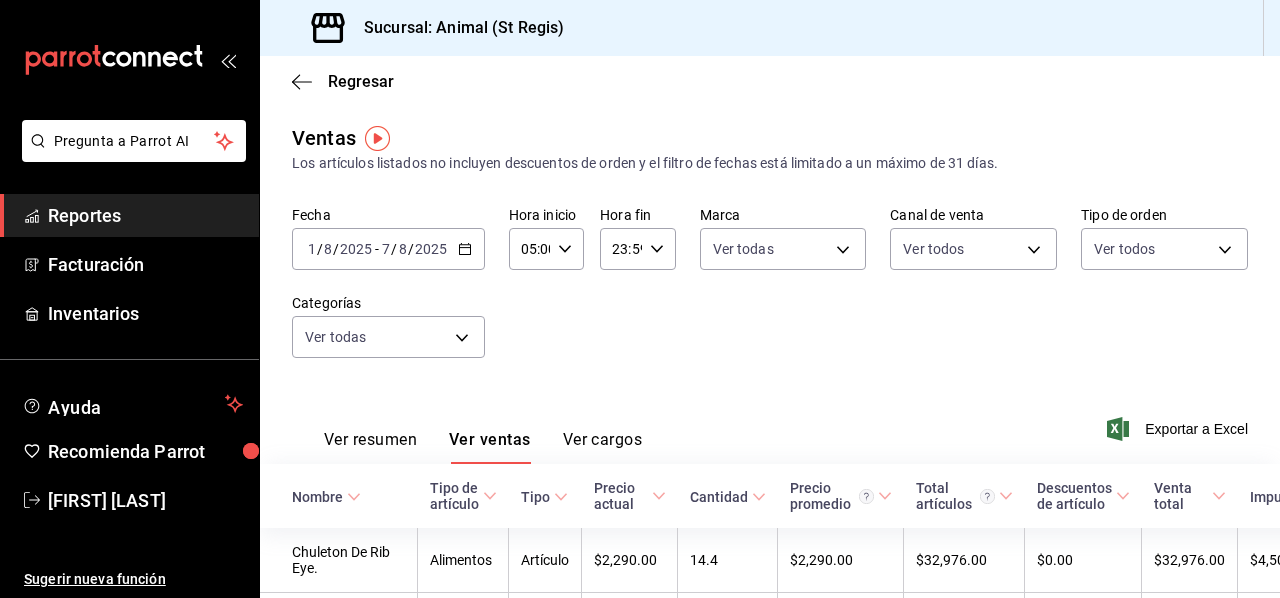 click 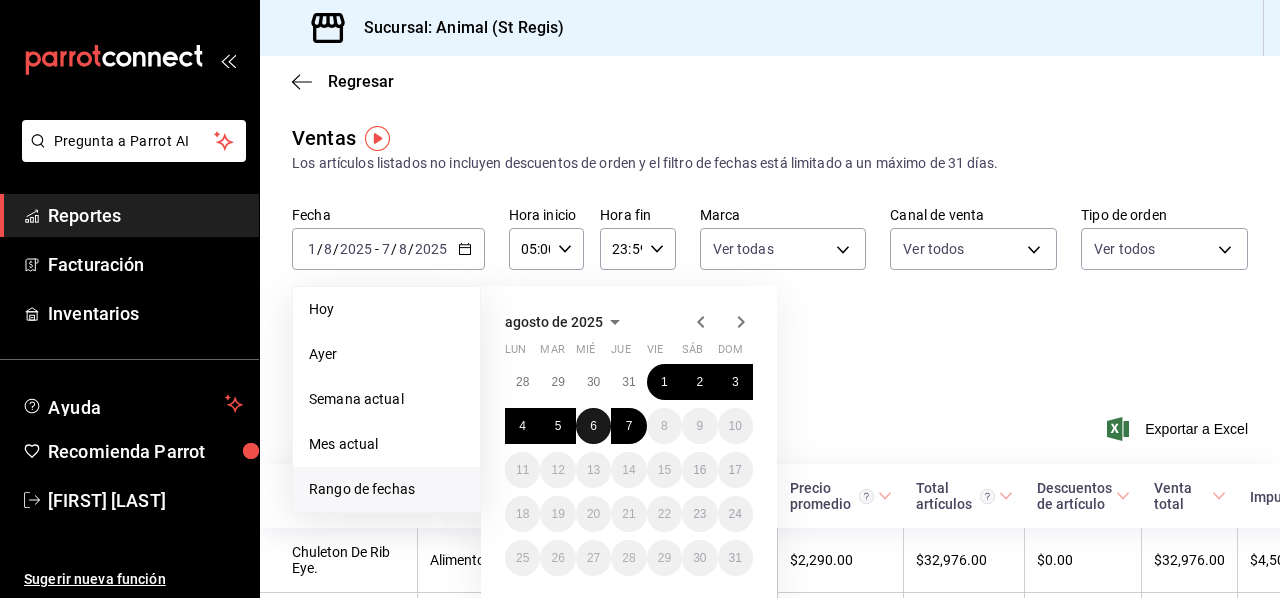 click on "6" at bounding box center (593, 426) 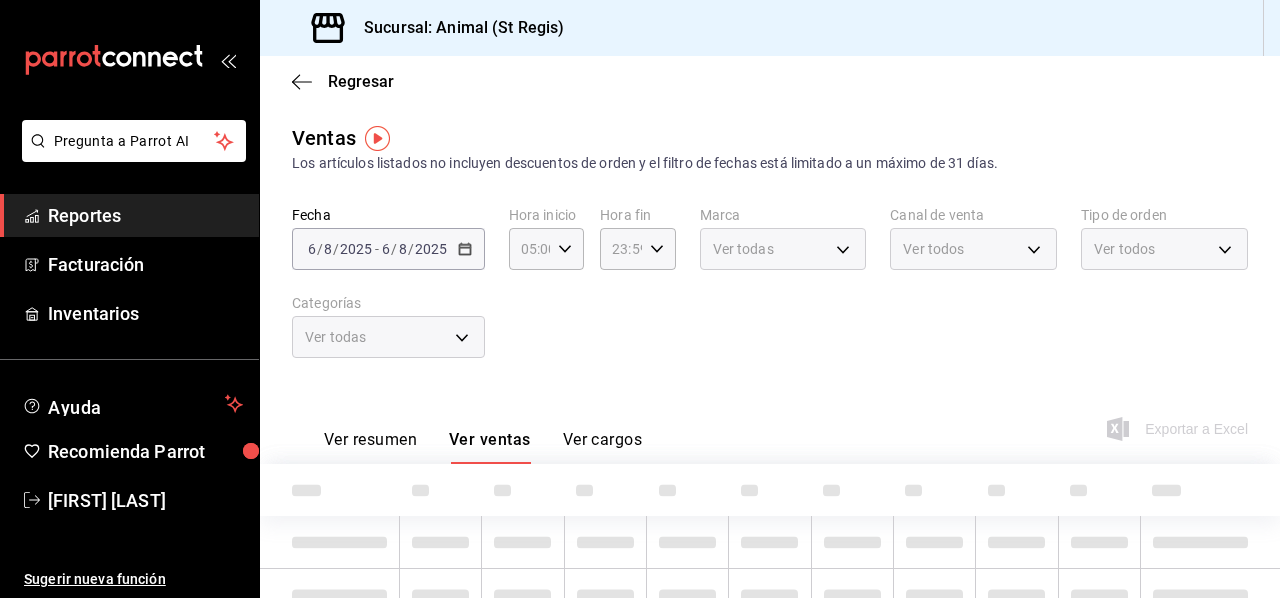 click on "Ver resumen Ver ventas Ver cargos" at bounding box center (467, 435) 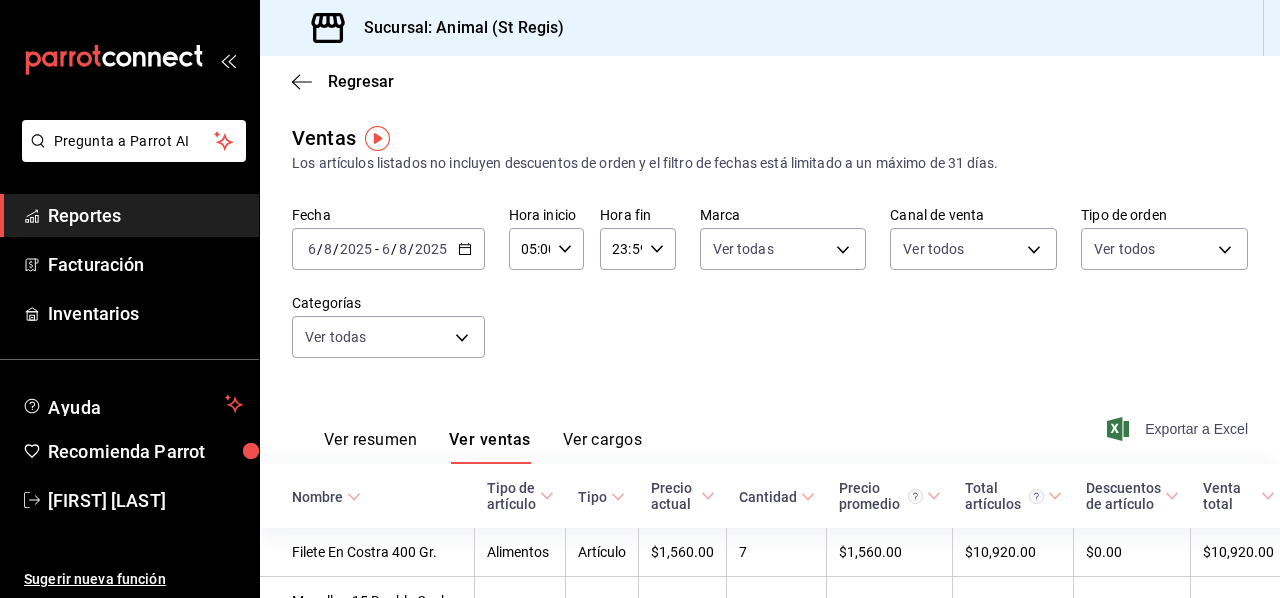 click on "Exportar a Excel" at bounding box center [1179, 429] 